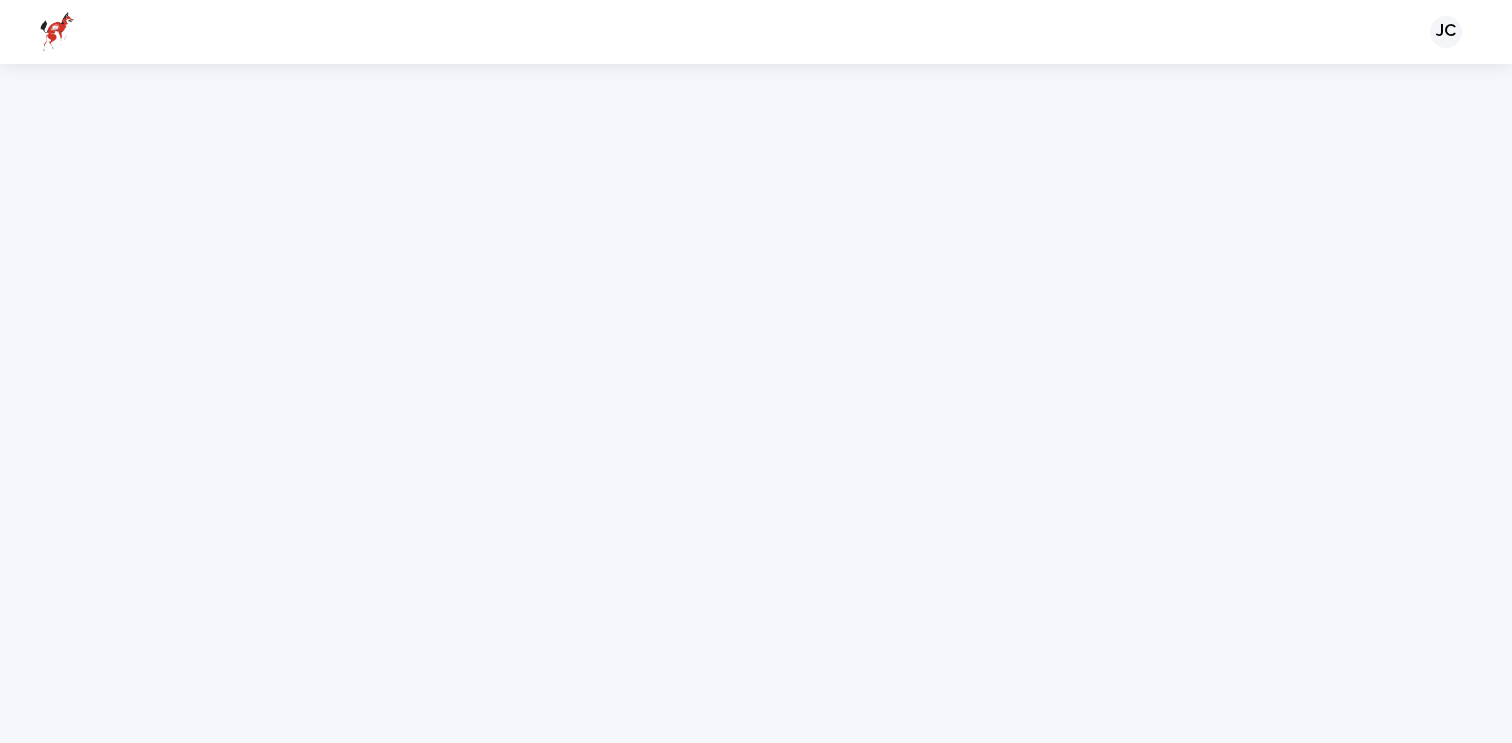 scroll, scrollTop: 0, scrollLeft: 0, axis: both 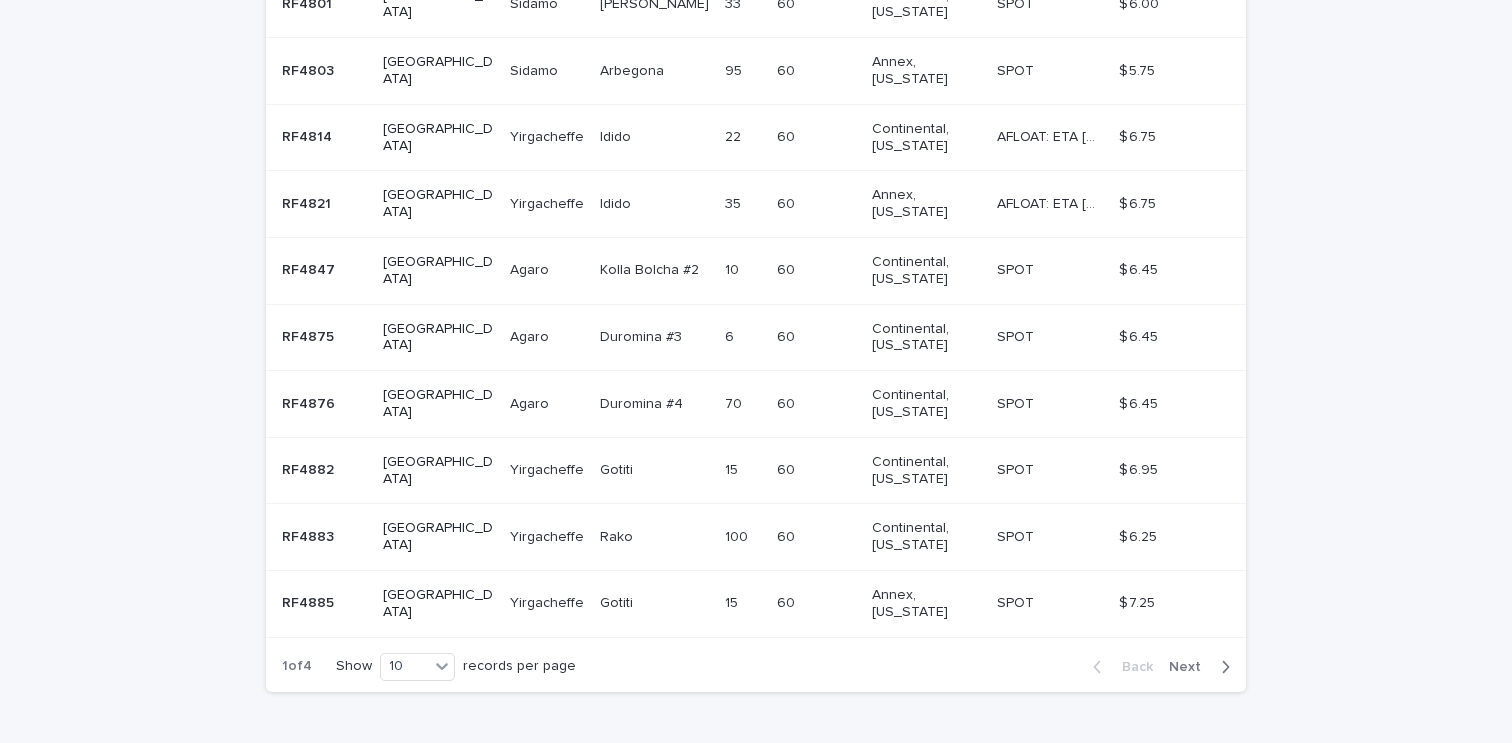 click on "Next" at bounding box center [1191, 667] 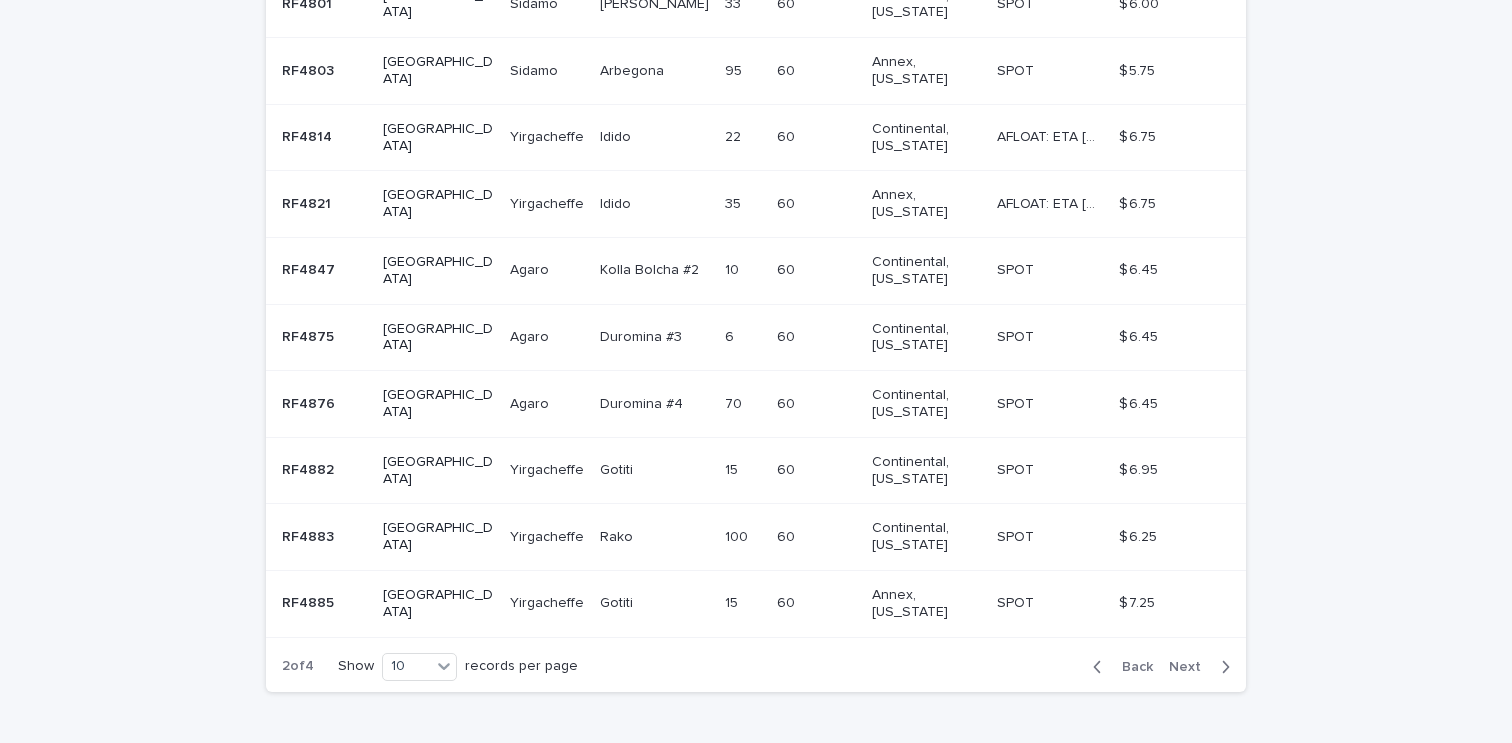 scroll, scrollTop: 502, scrollLeft: 0, axis: vertical 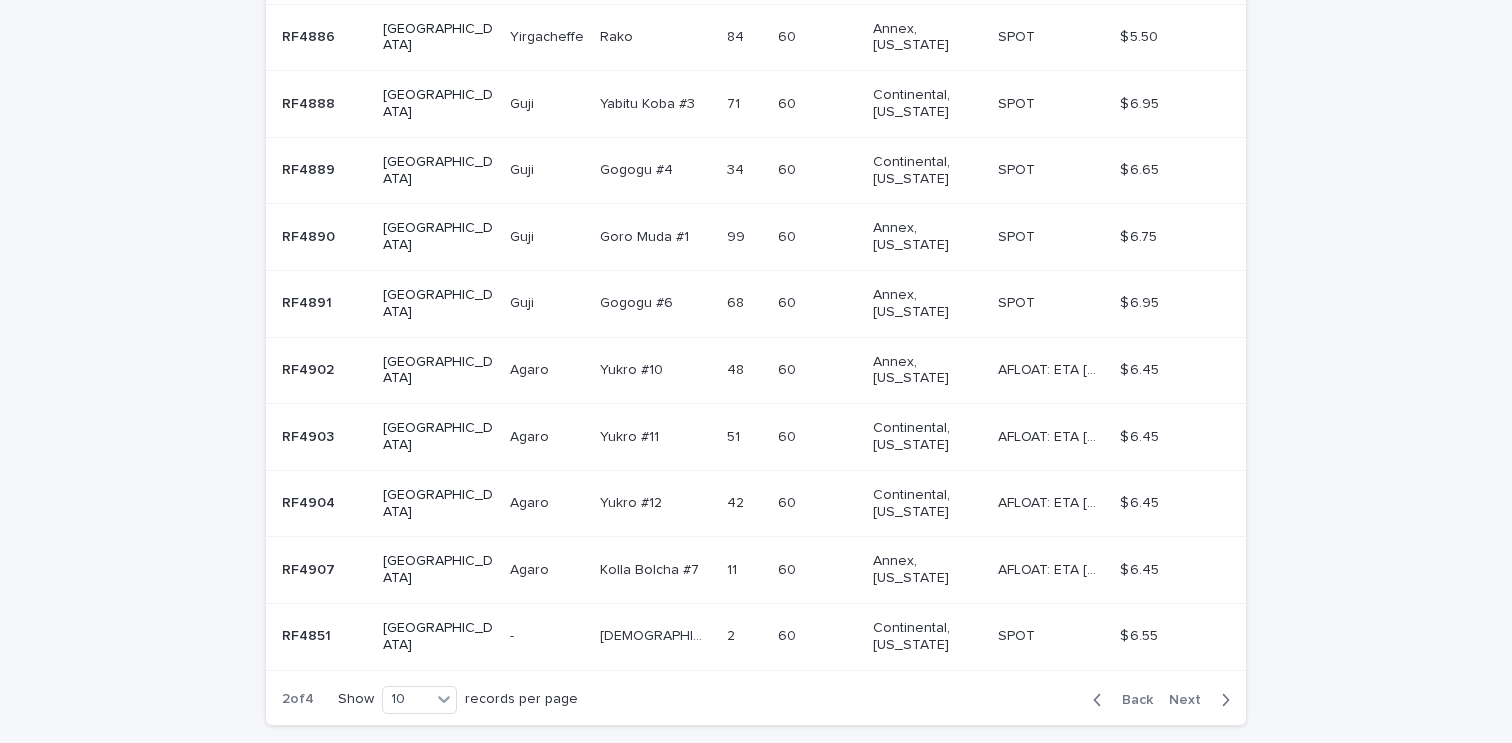 click on "Next" at bounding box center (1203, 700) 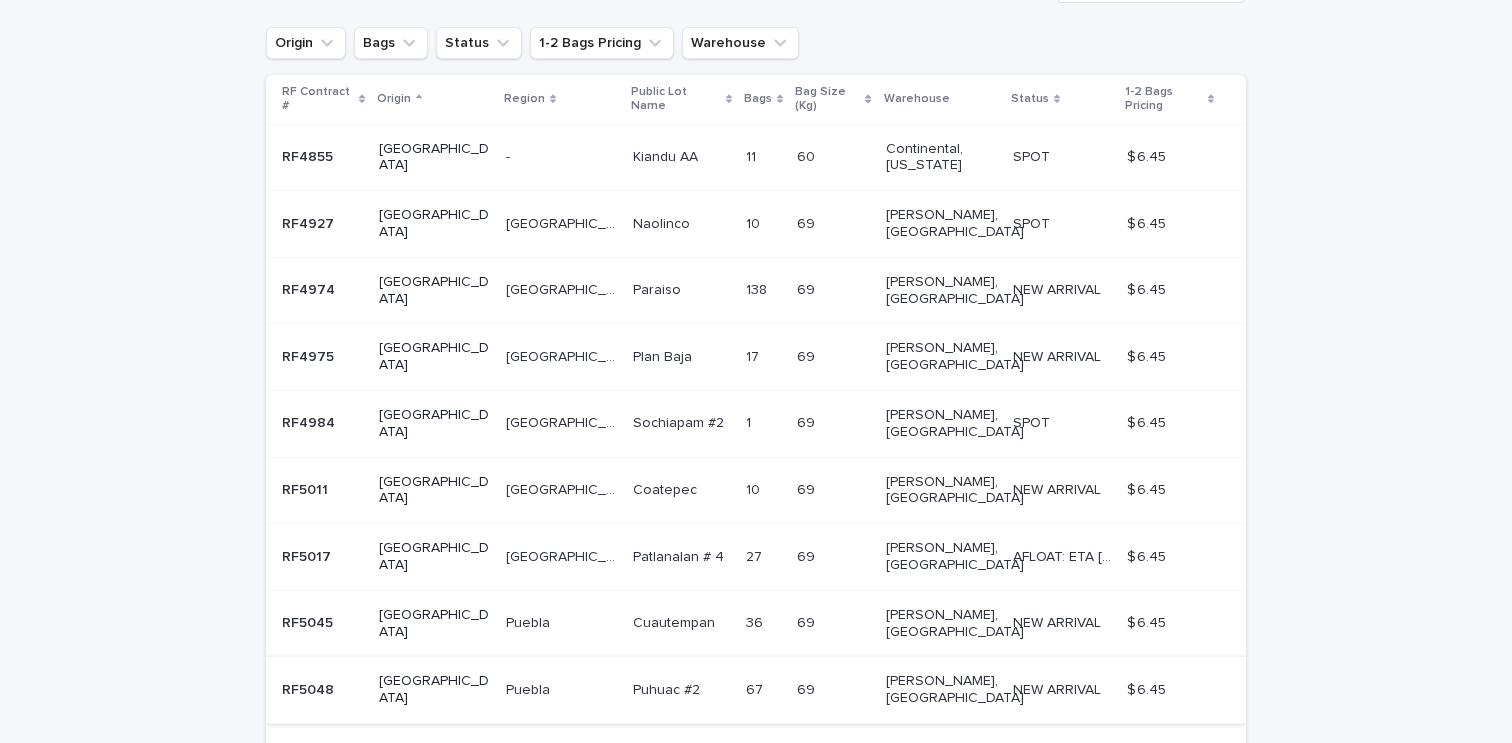 scroll, scrollTop: 384, scrollLeft: 0, axis: vertical 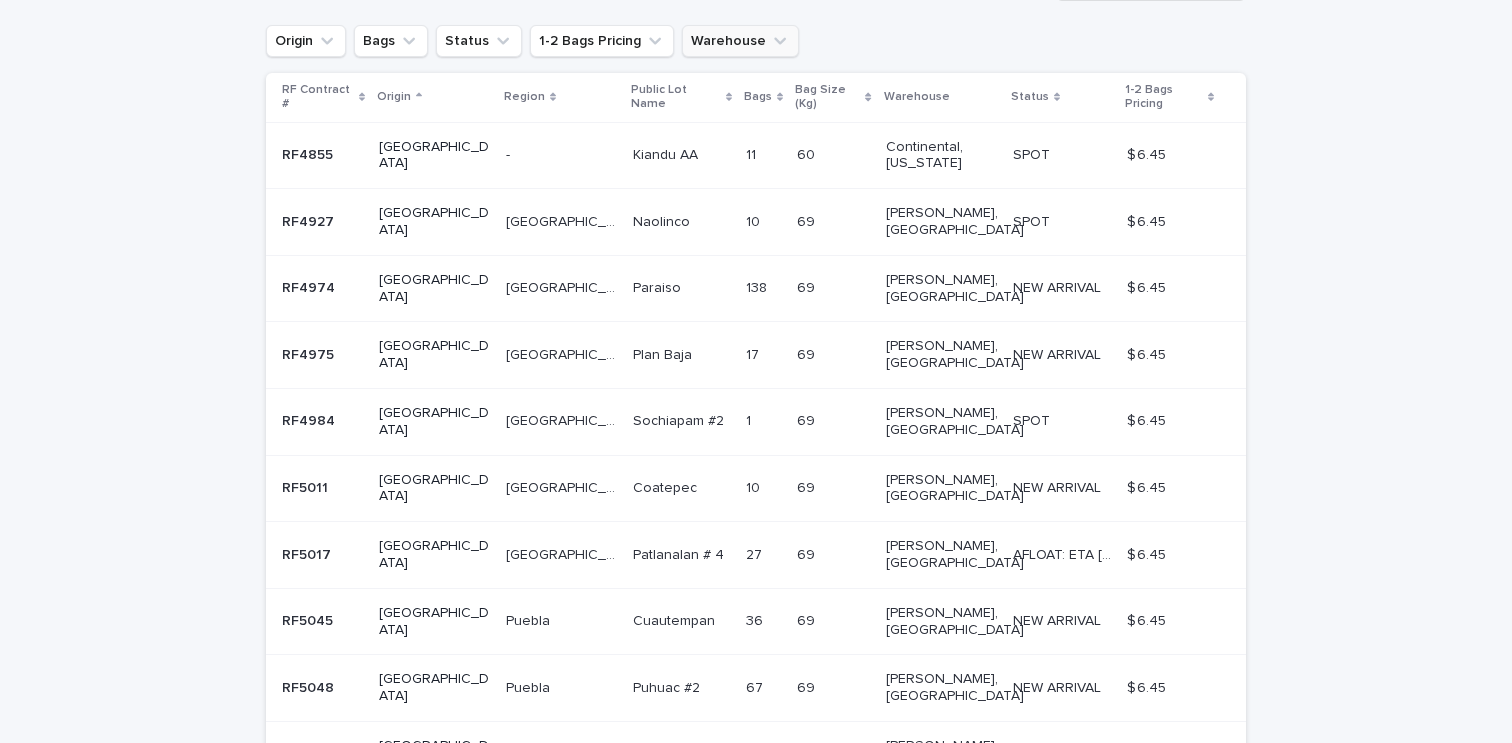 click on "Warehouse" at bounding box center (740, 41) 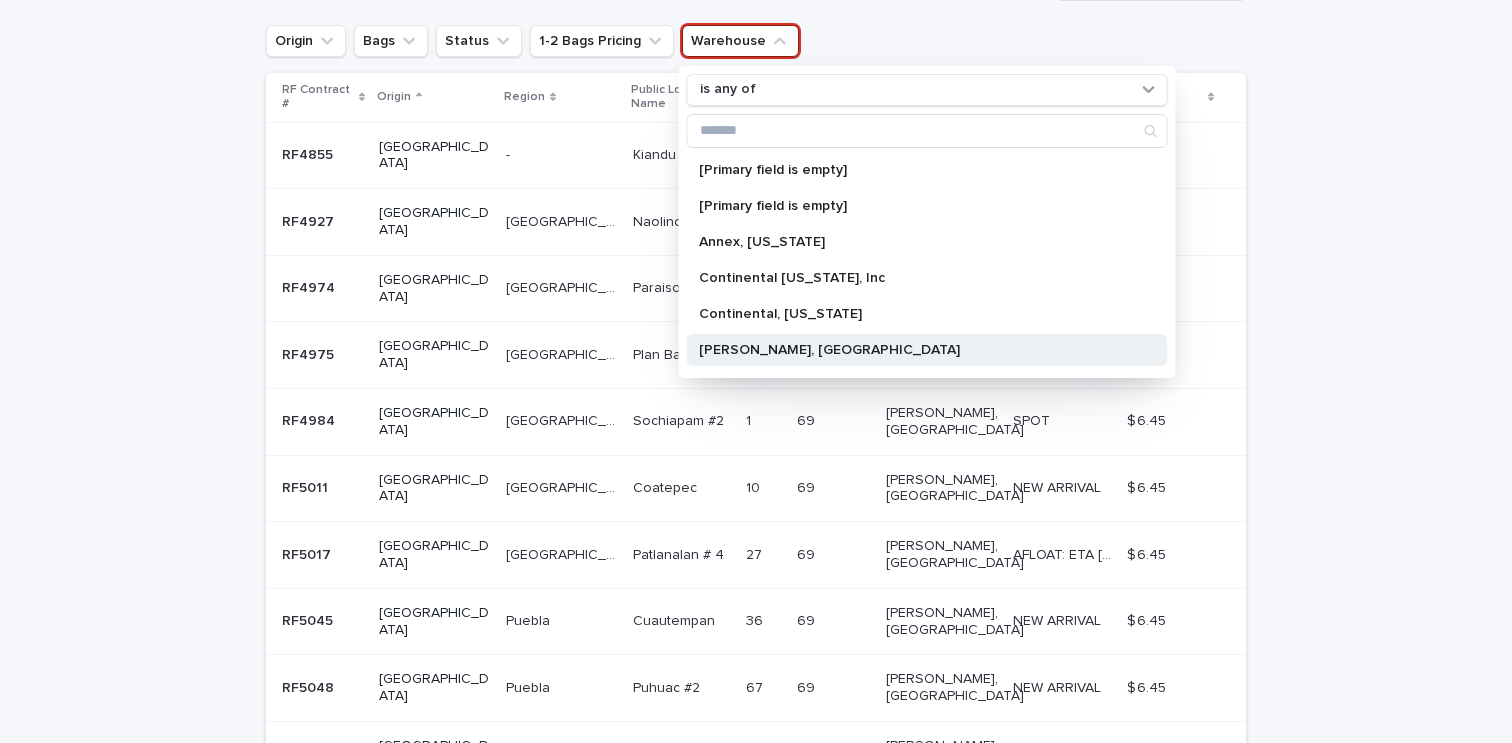 click on "[PERSON_NAME], [GEOGRAPHIC_DATA]" at bounding box center (917, 350) 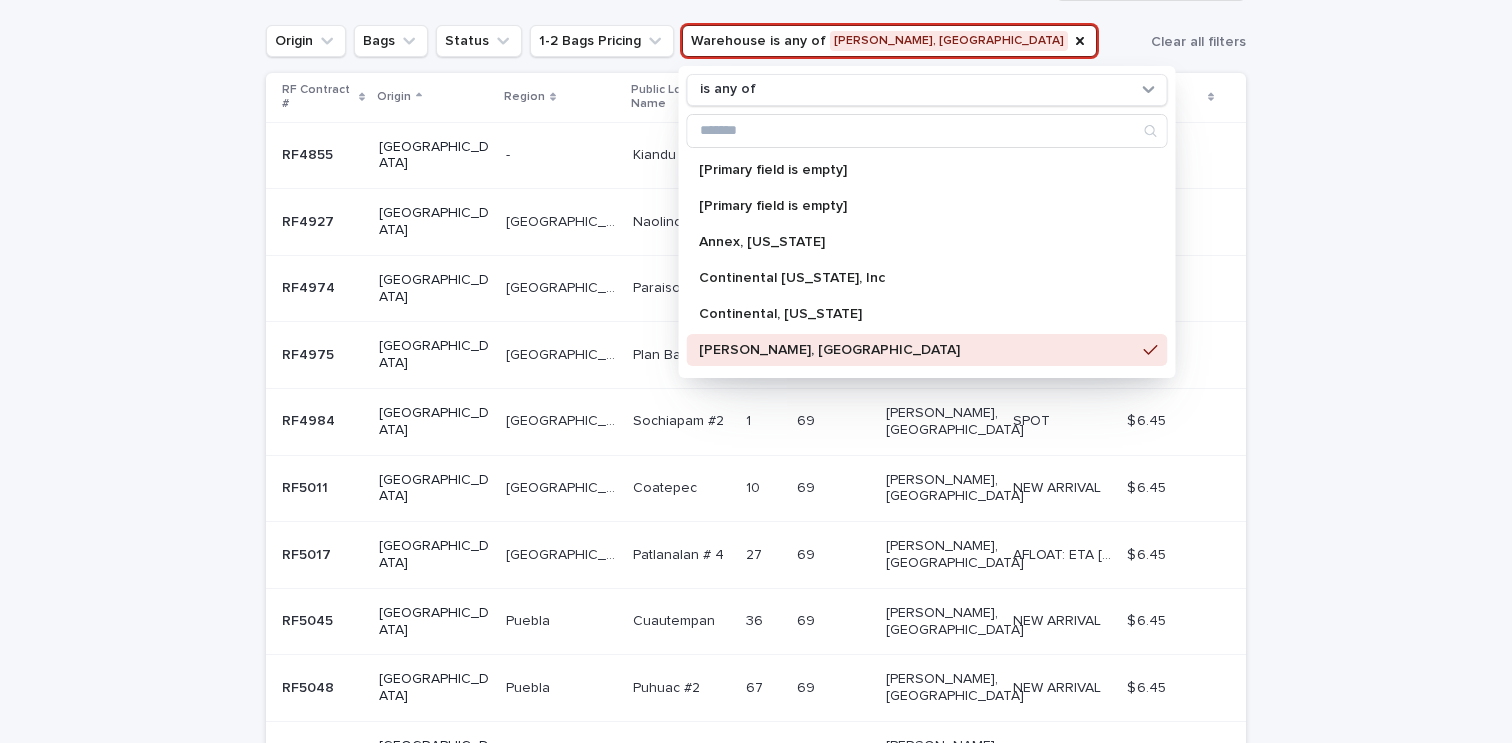 scroll, scrollTop: 126, scrollLeft: 0, axis: vertical 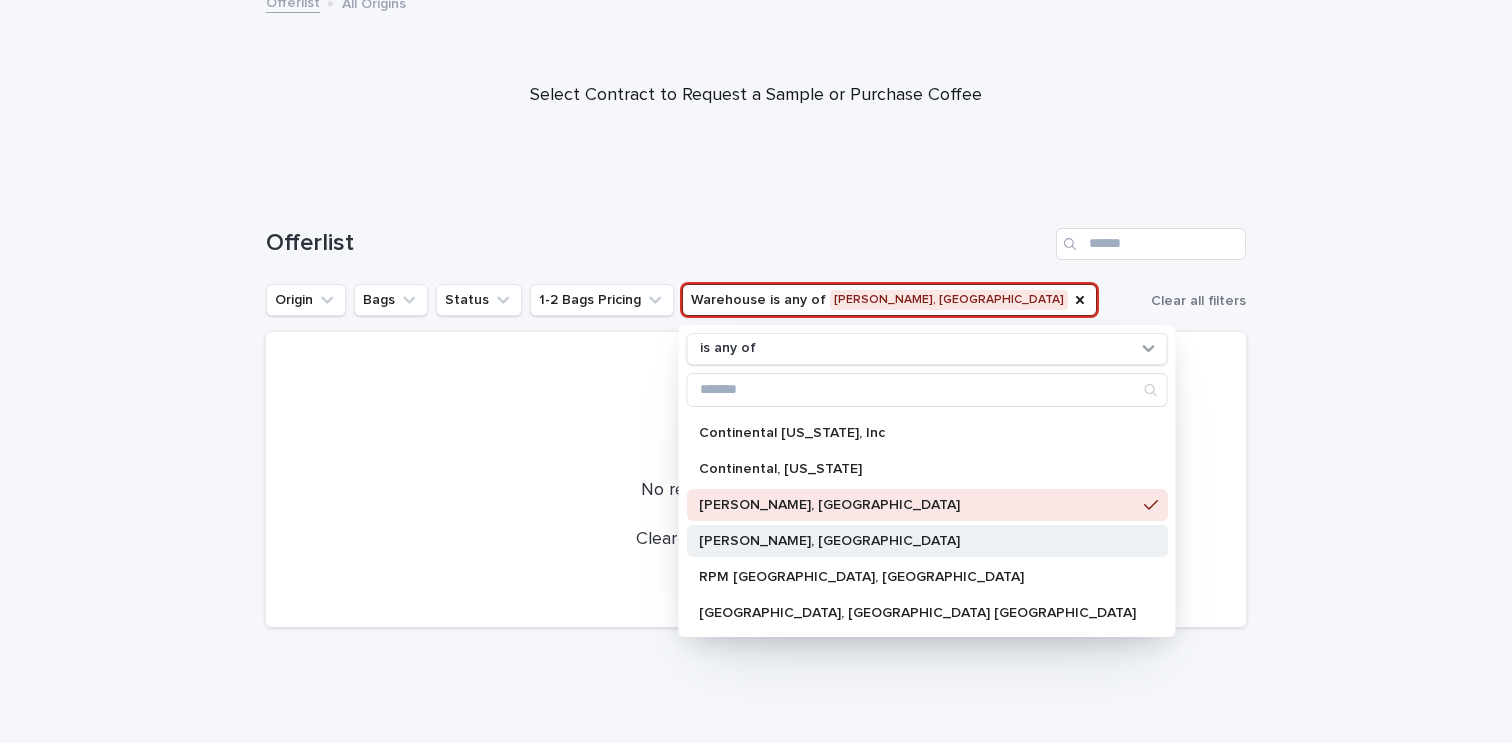 click on "[PERSON_NAME], [GEOGRAPHIC_DATA]" at bounding box center (917, 541) 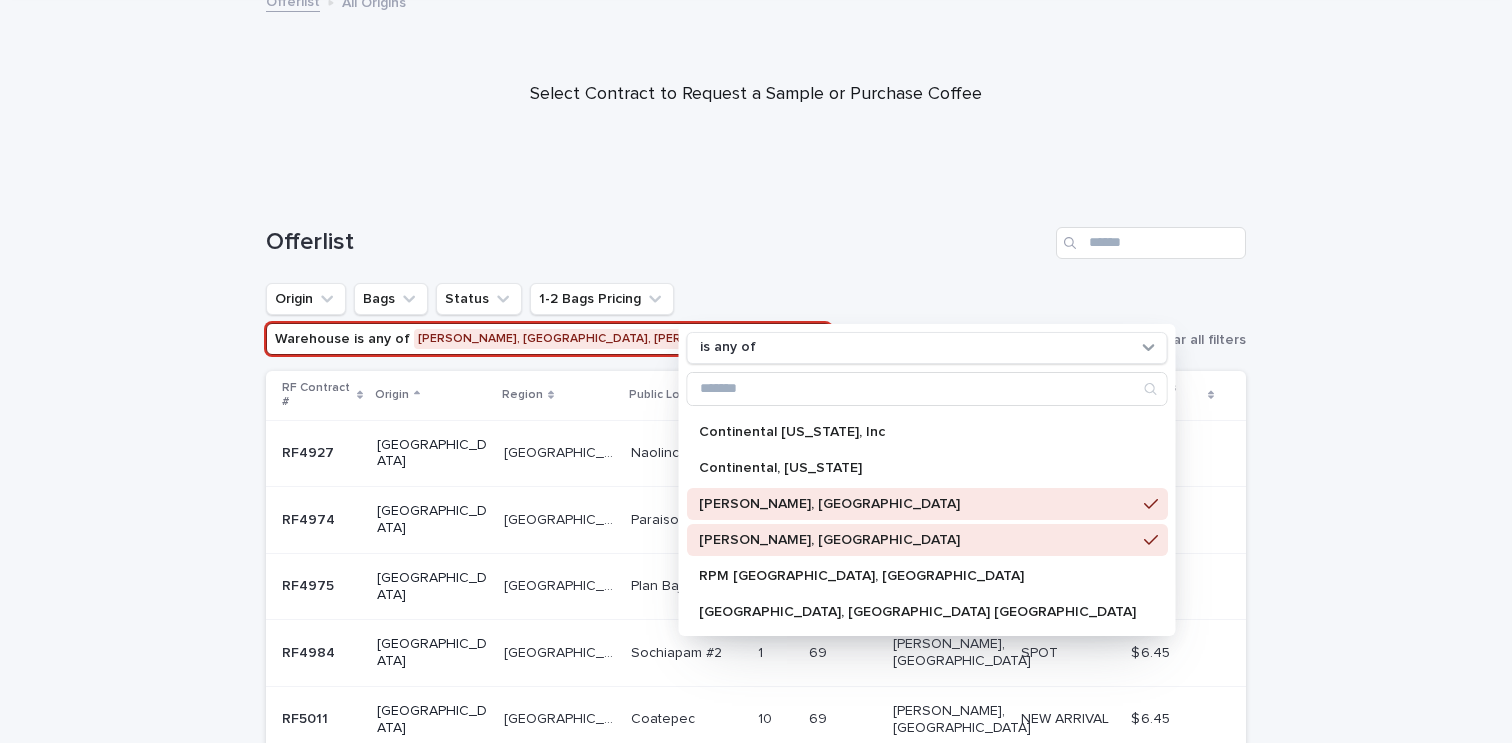 click at bounding box center [756, 86] 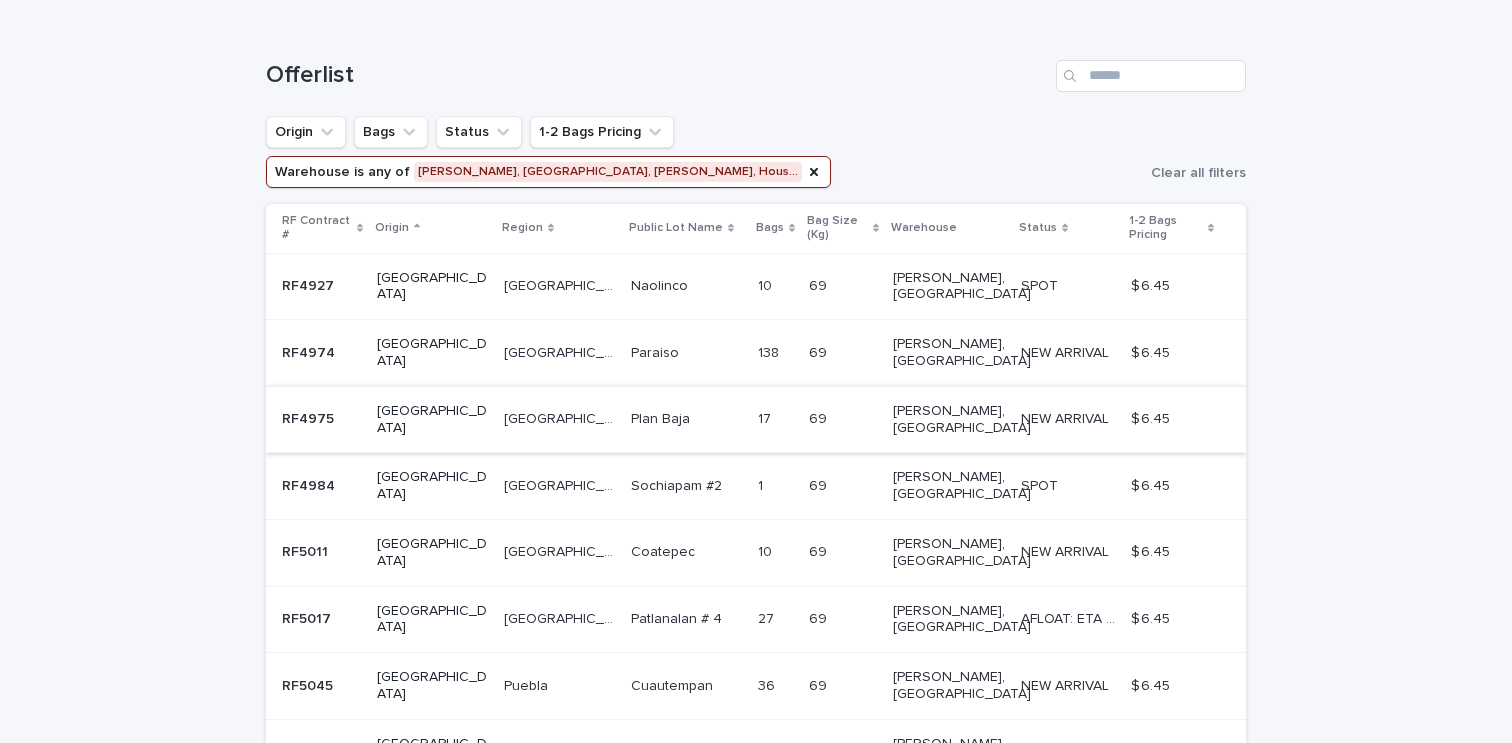 scroll, scrollTop: 286, scrollLeft: 0, axis: vertical 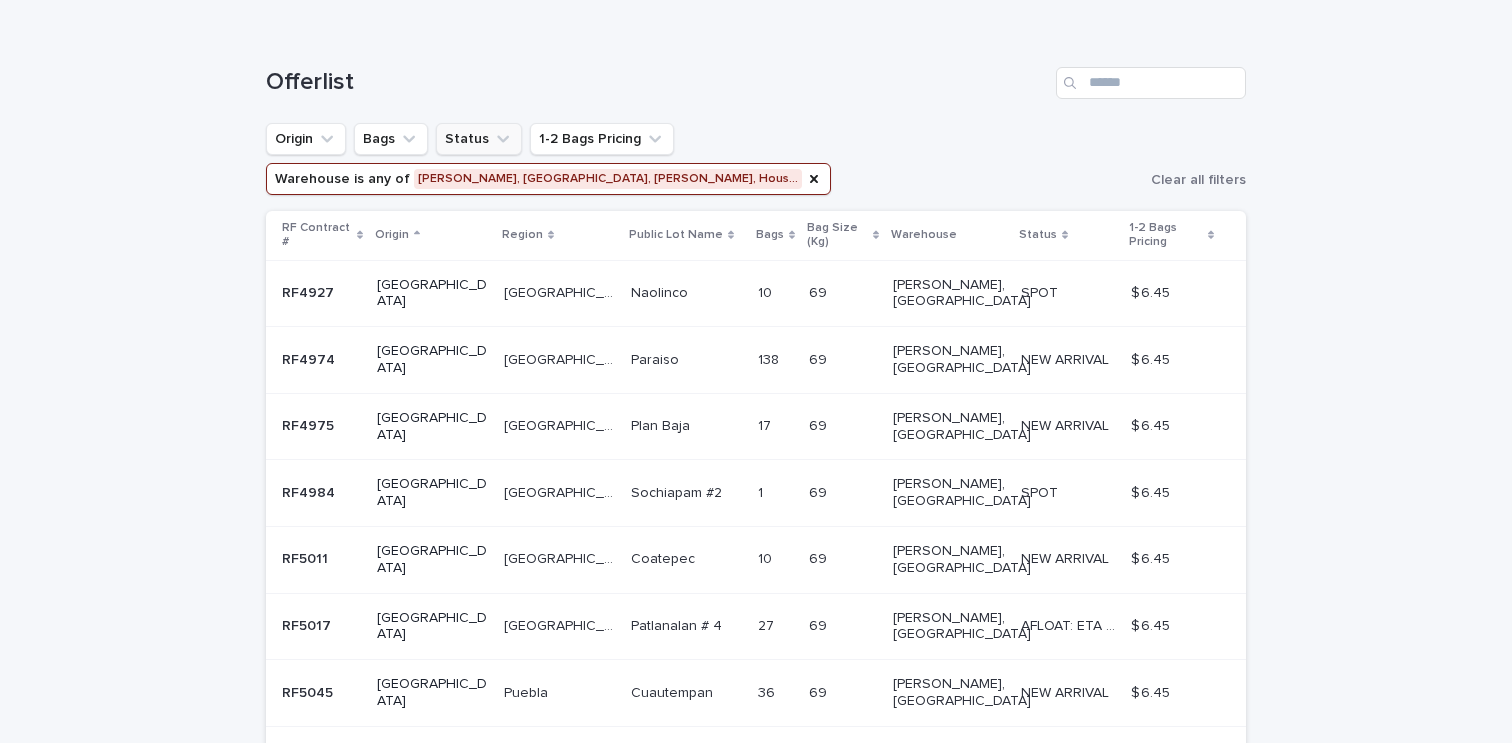 click 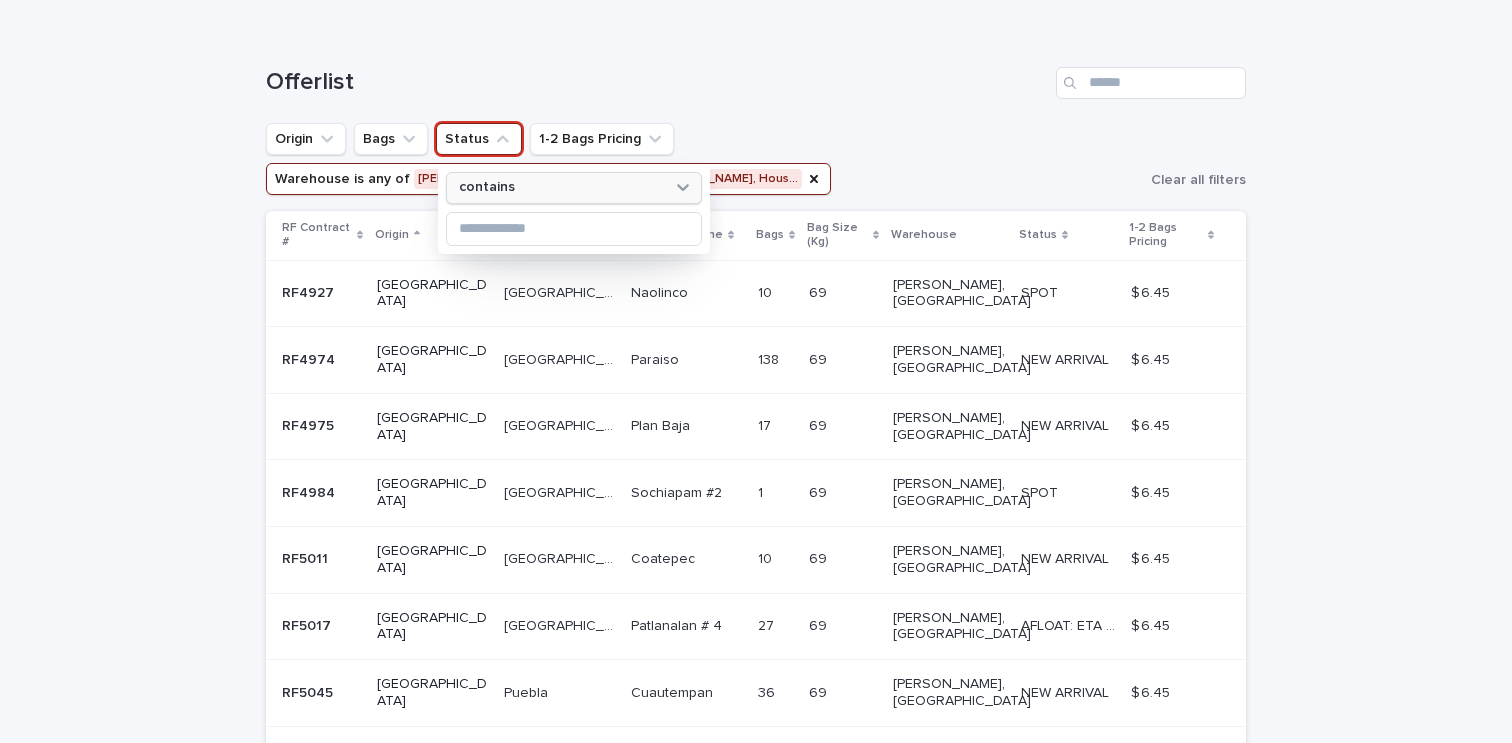 click on "contains" at bounding box center [487, 187] 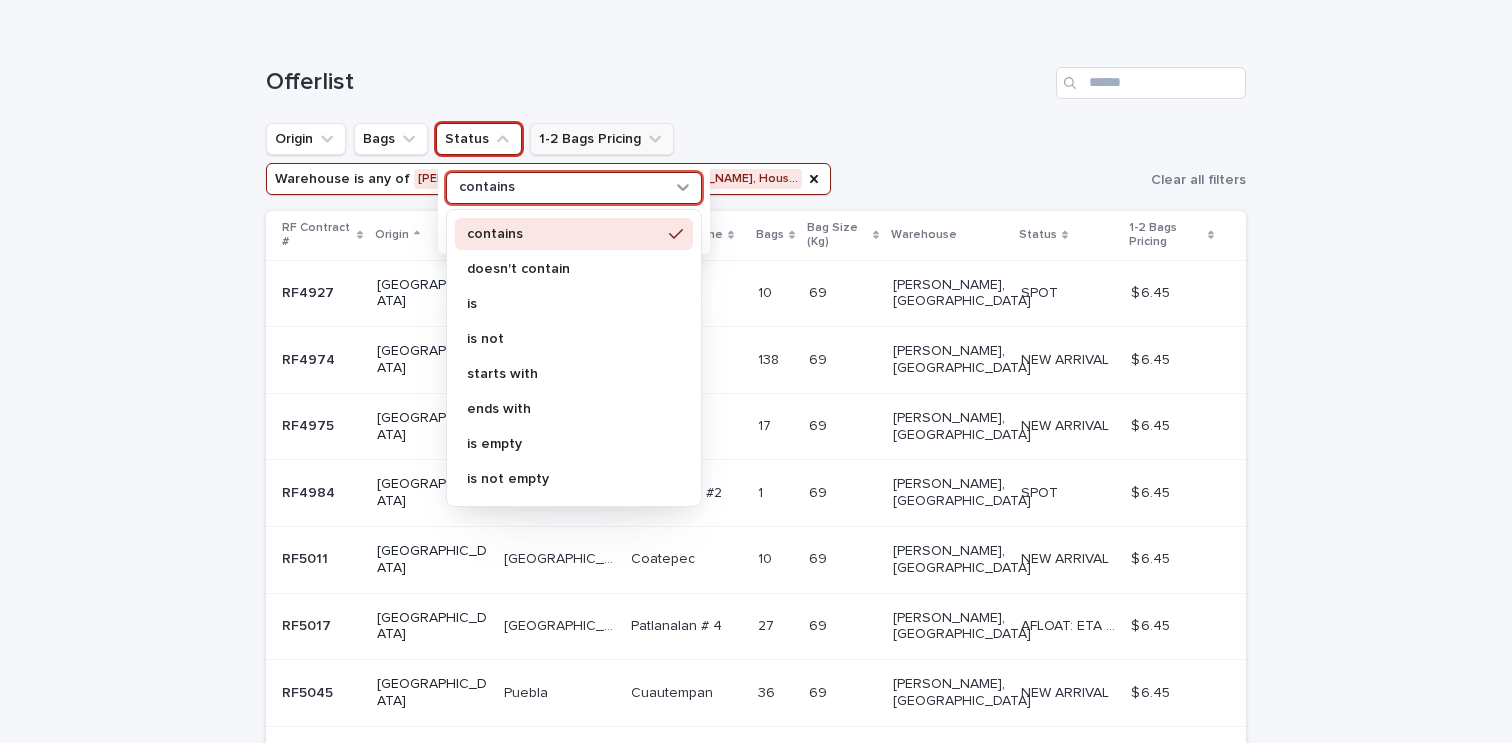 click on "1-2 Bags Pricing" at bounding box center (602, 139) 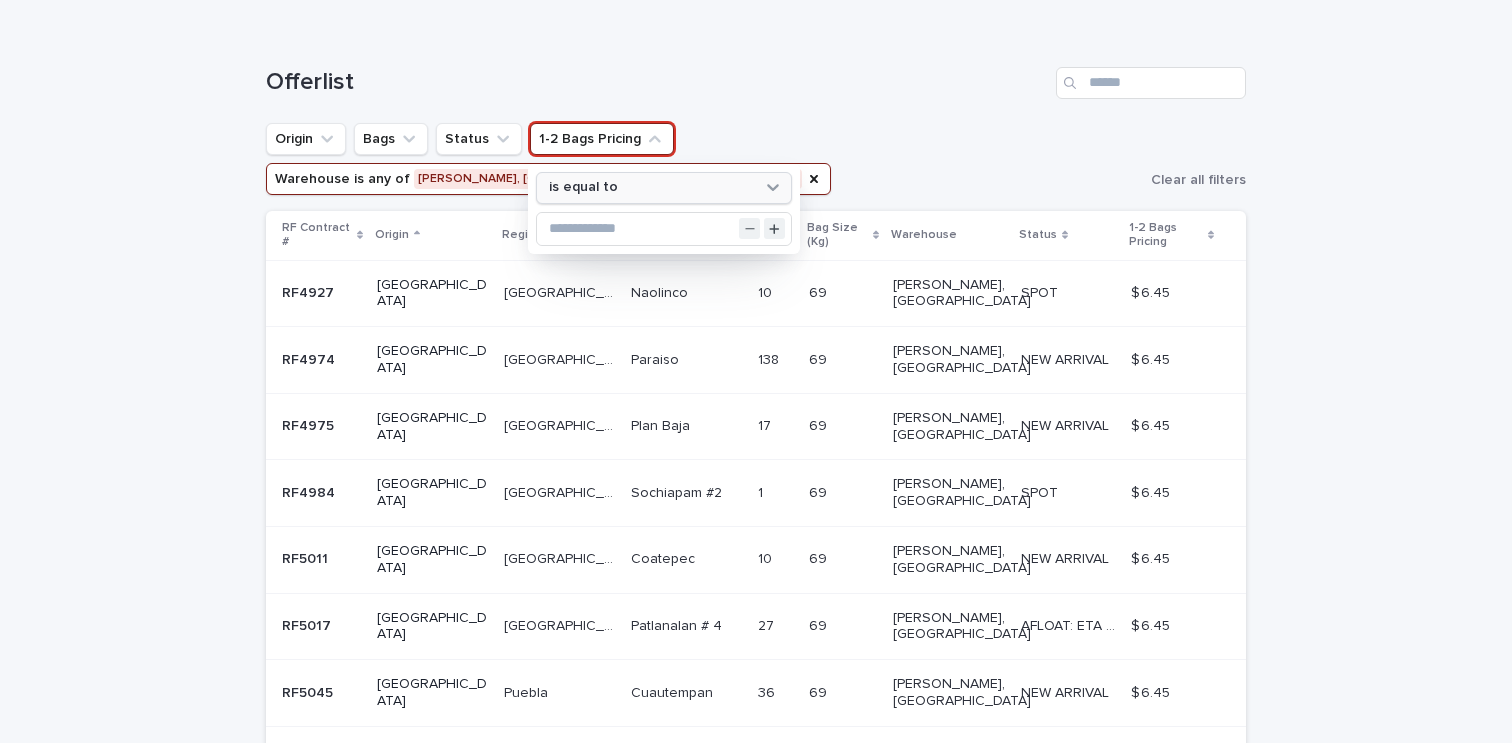 click on "is equal to" at bounding box center (651, 187) 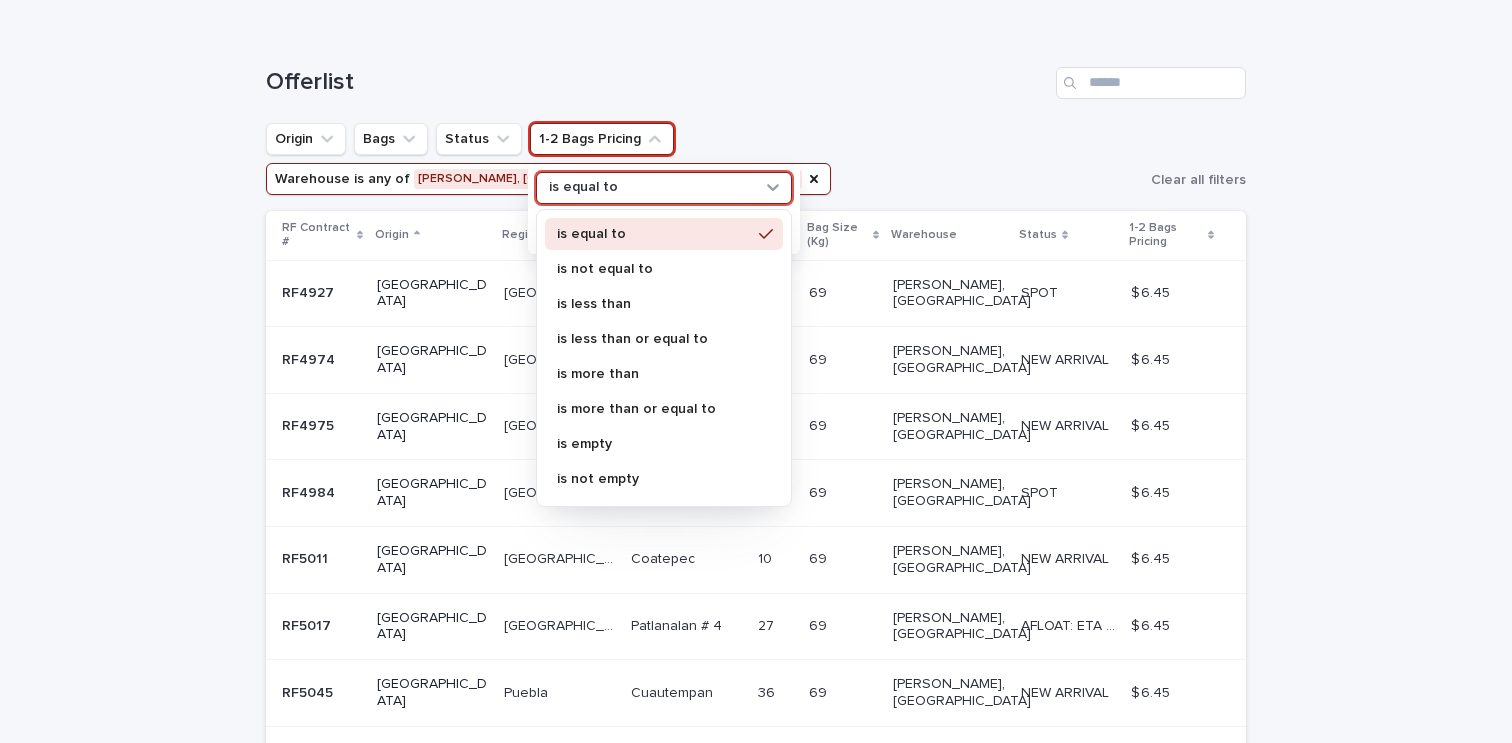 click 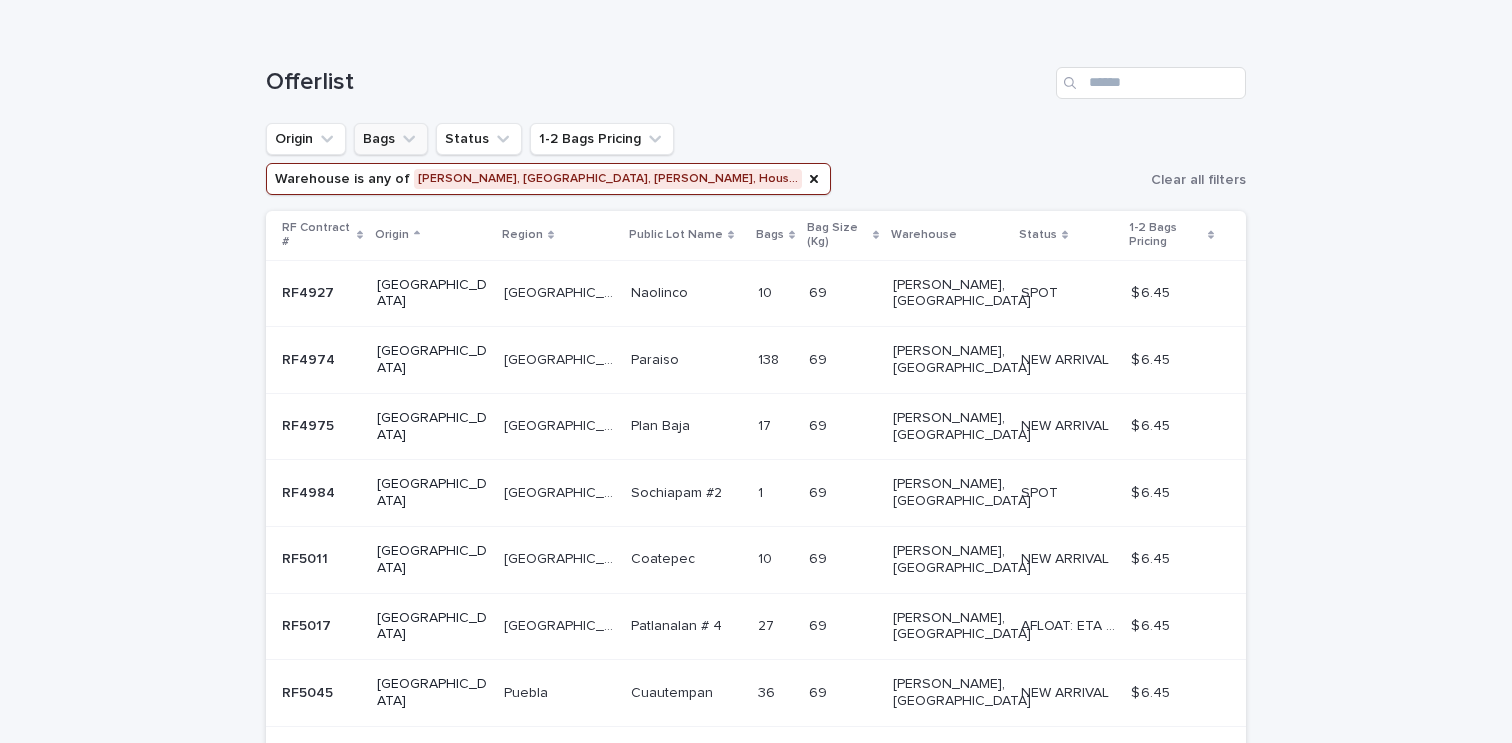 click on "Bags" at bounding box center (391, 139) 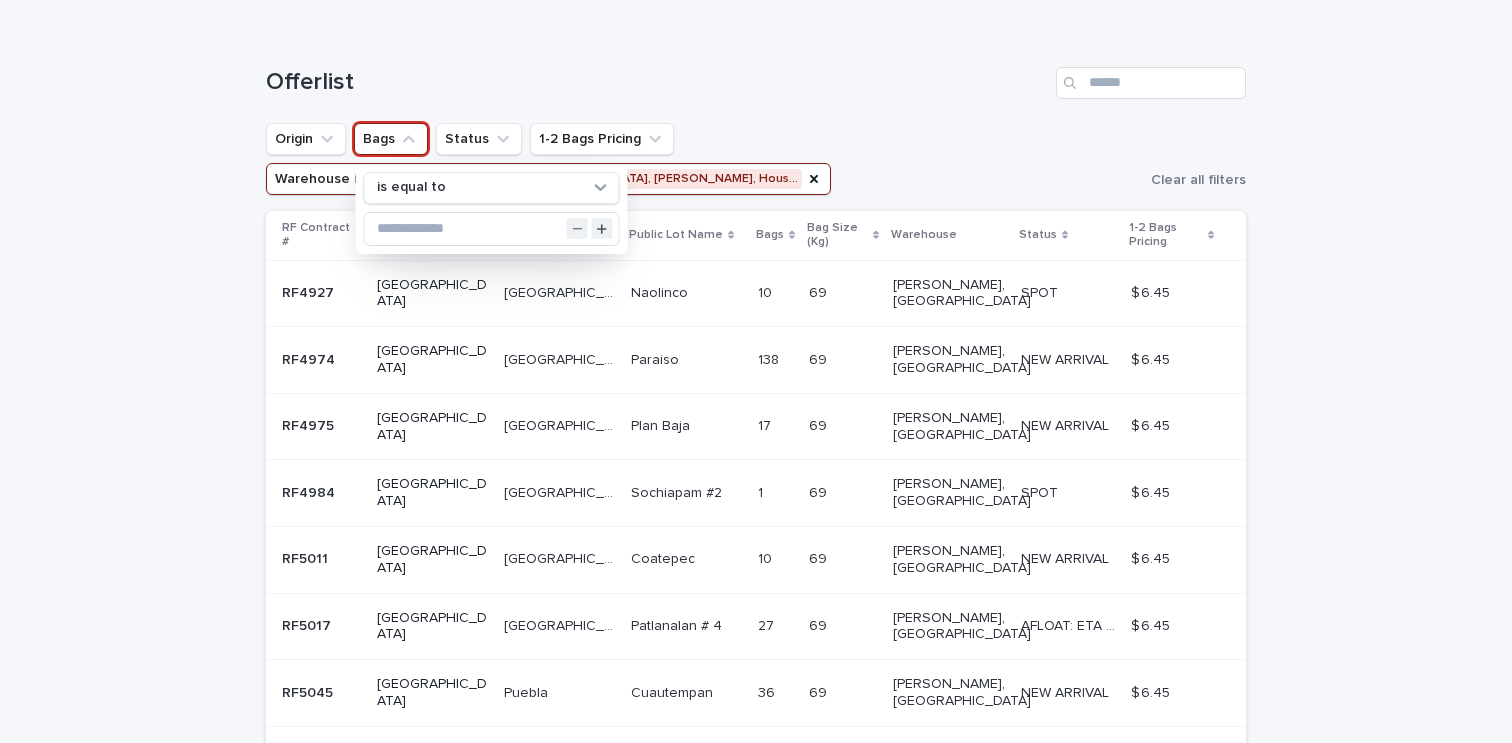 click on "Bags" at bounding box center [391, 139] 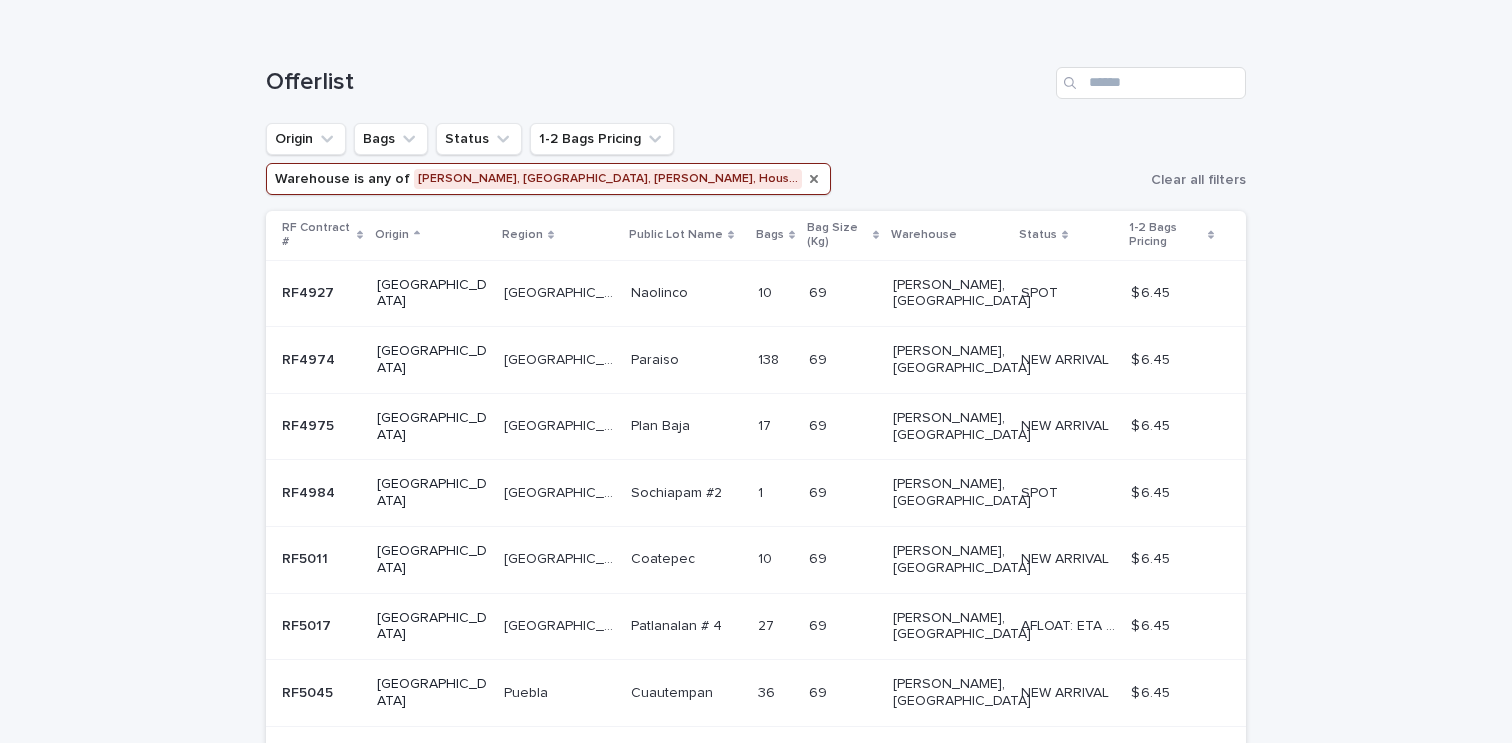 click 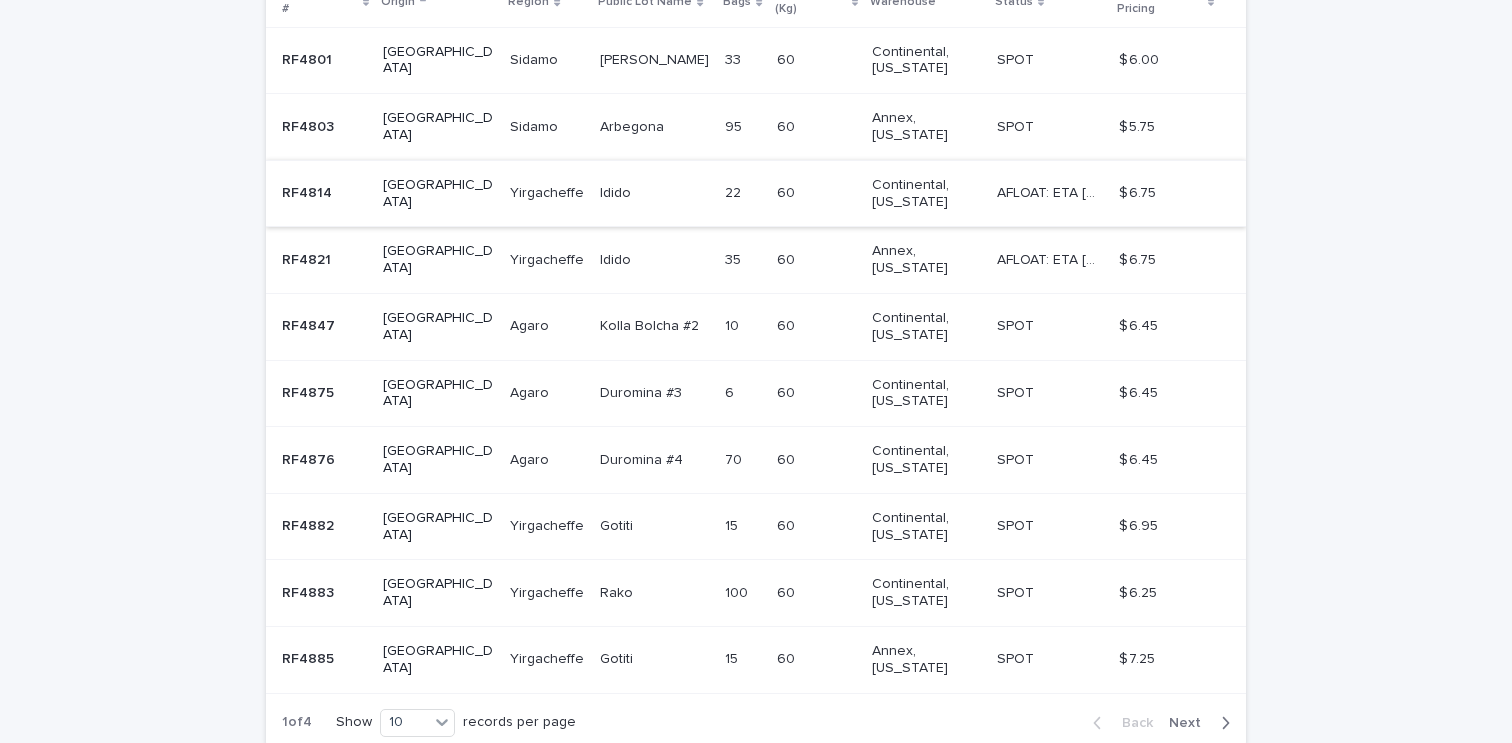 scroll, scrollTop: 535, scrollLeft: 0, axis: vertical 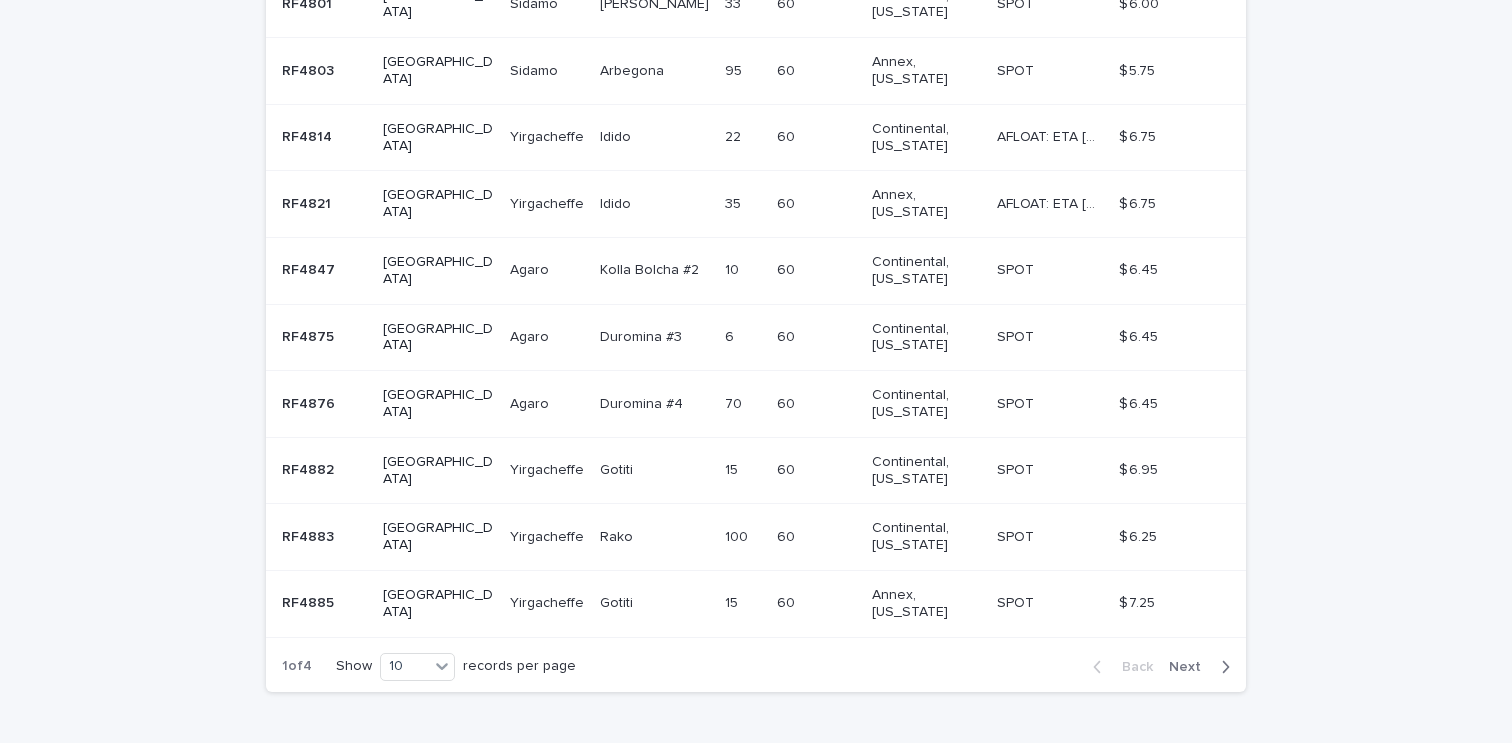 click on "Next" at bounding box center (1191, 667) 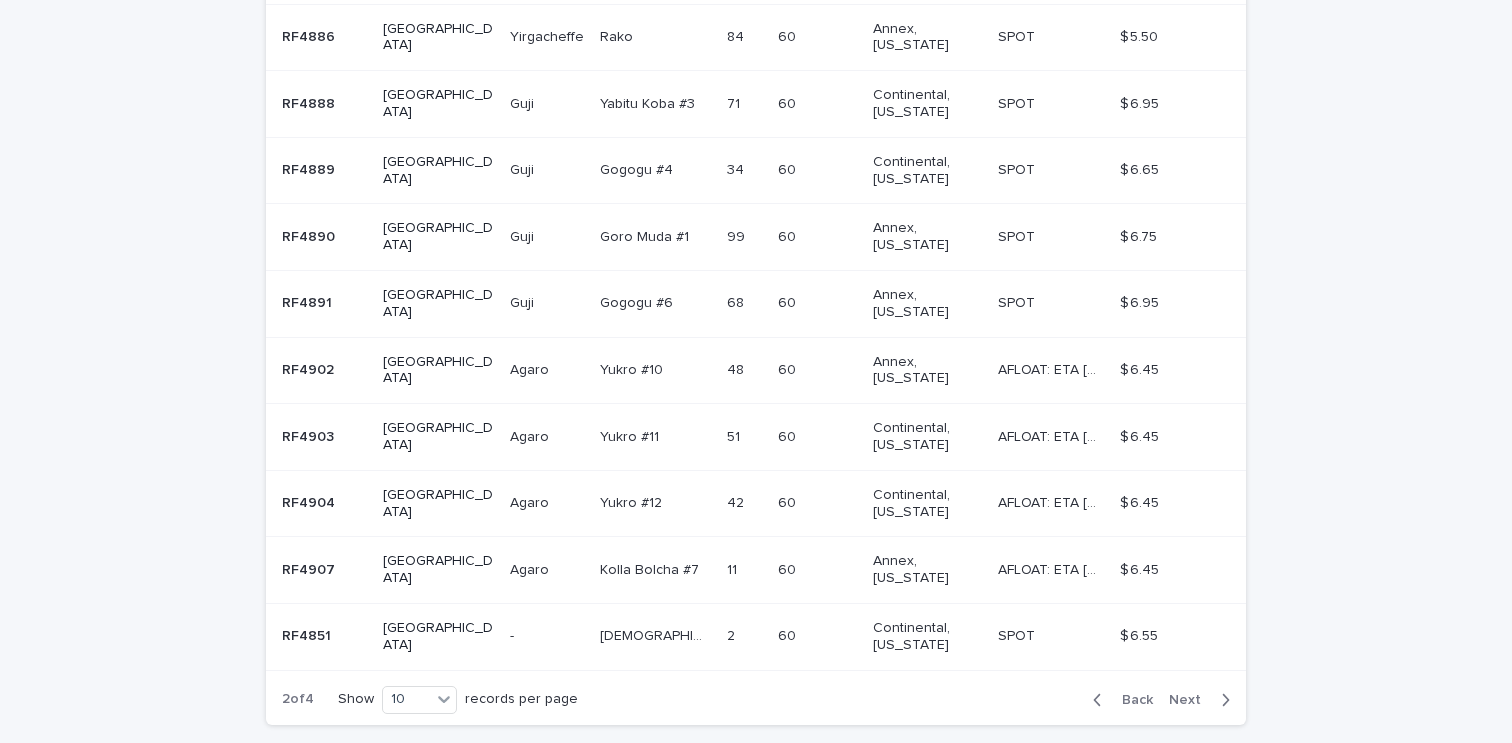 click on "Next" at bounding box center [1191, 700] 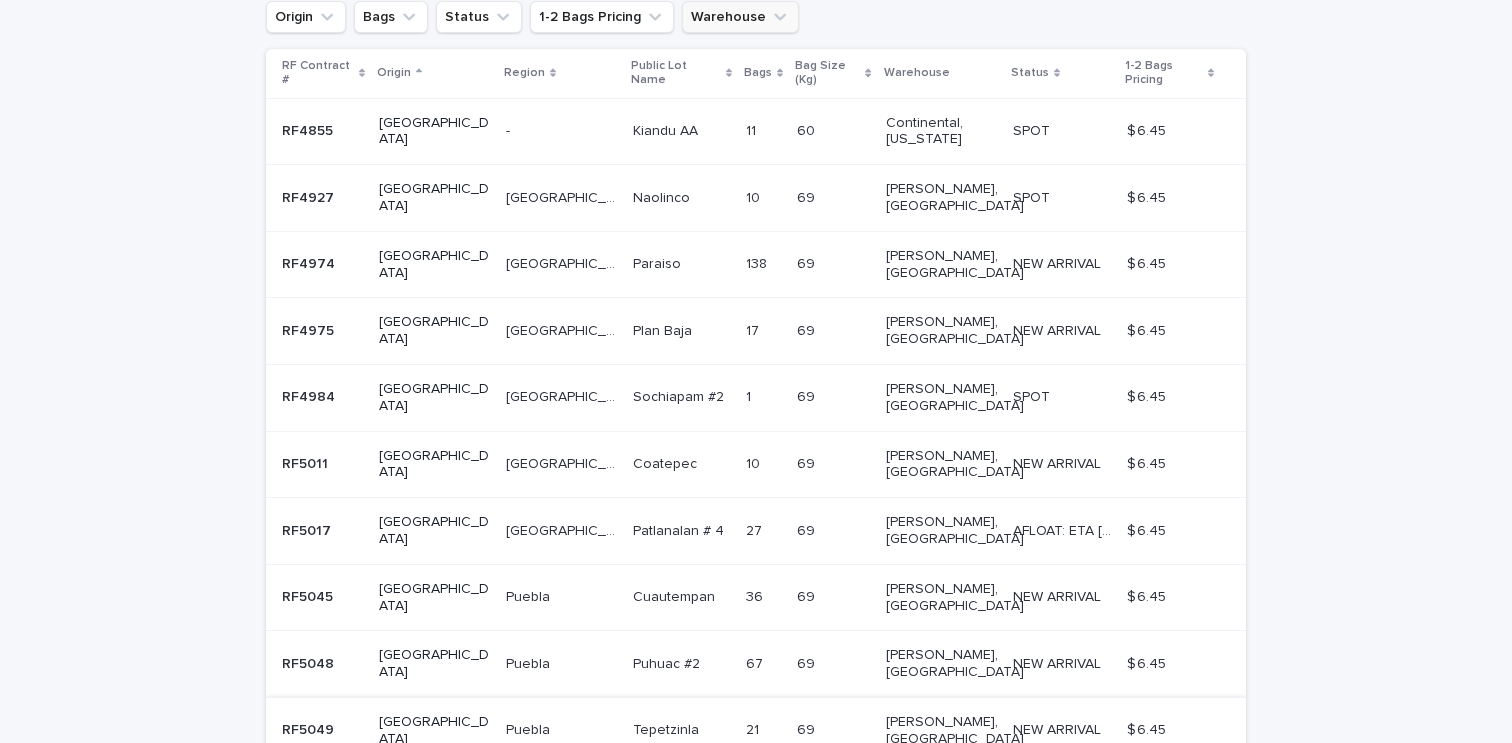 scroll, scrollTop: 435, scrollLeft: 0, axis: vertical 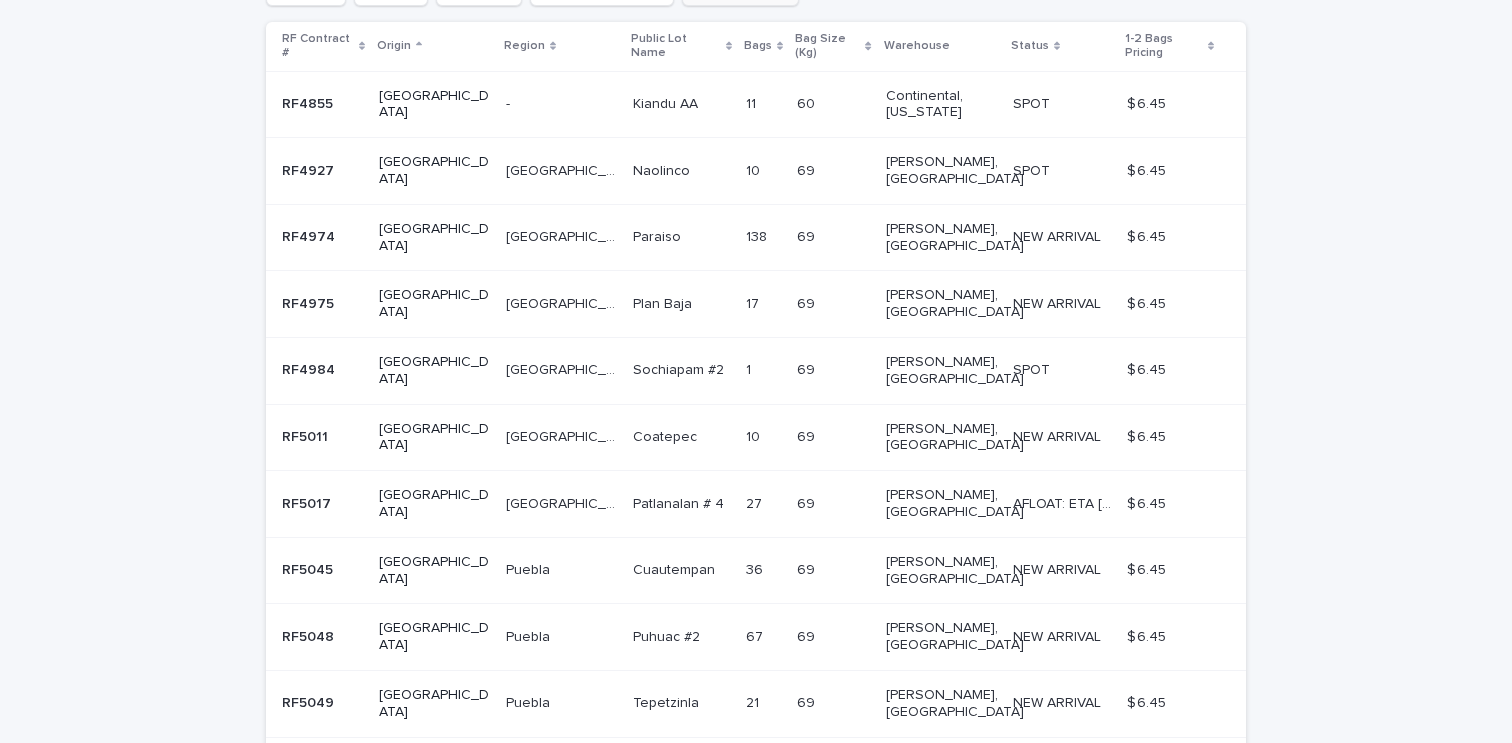 click on "Next" at bounding box center [1191, 767] 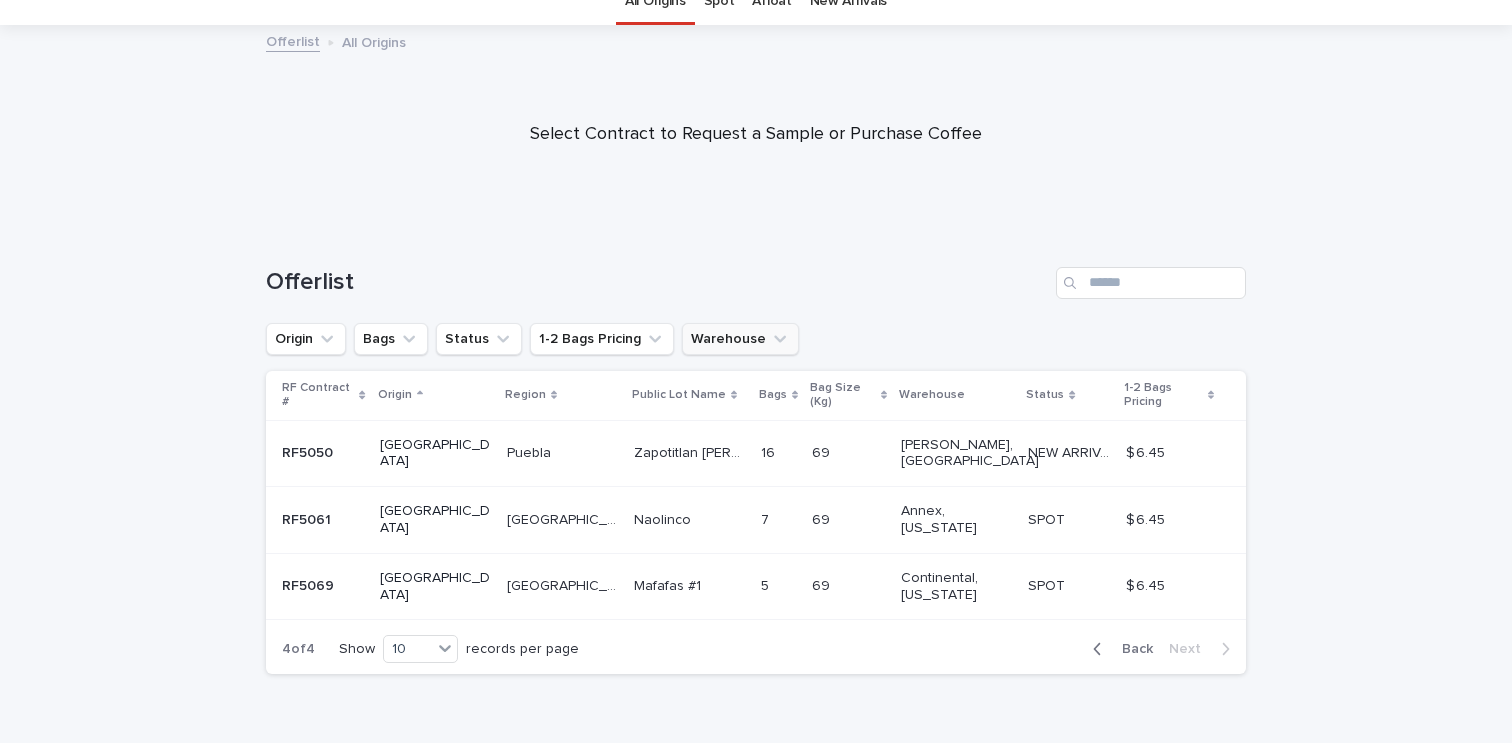 click on "Back" at bounding box center [1131, 649] 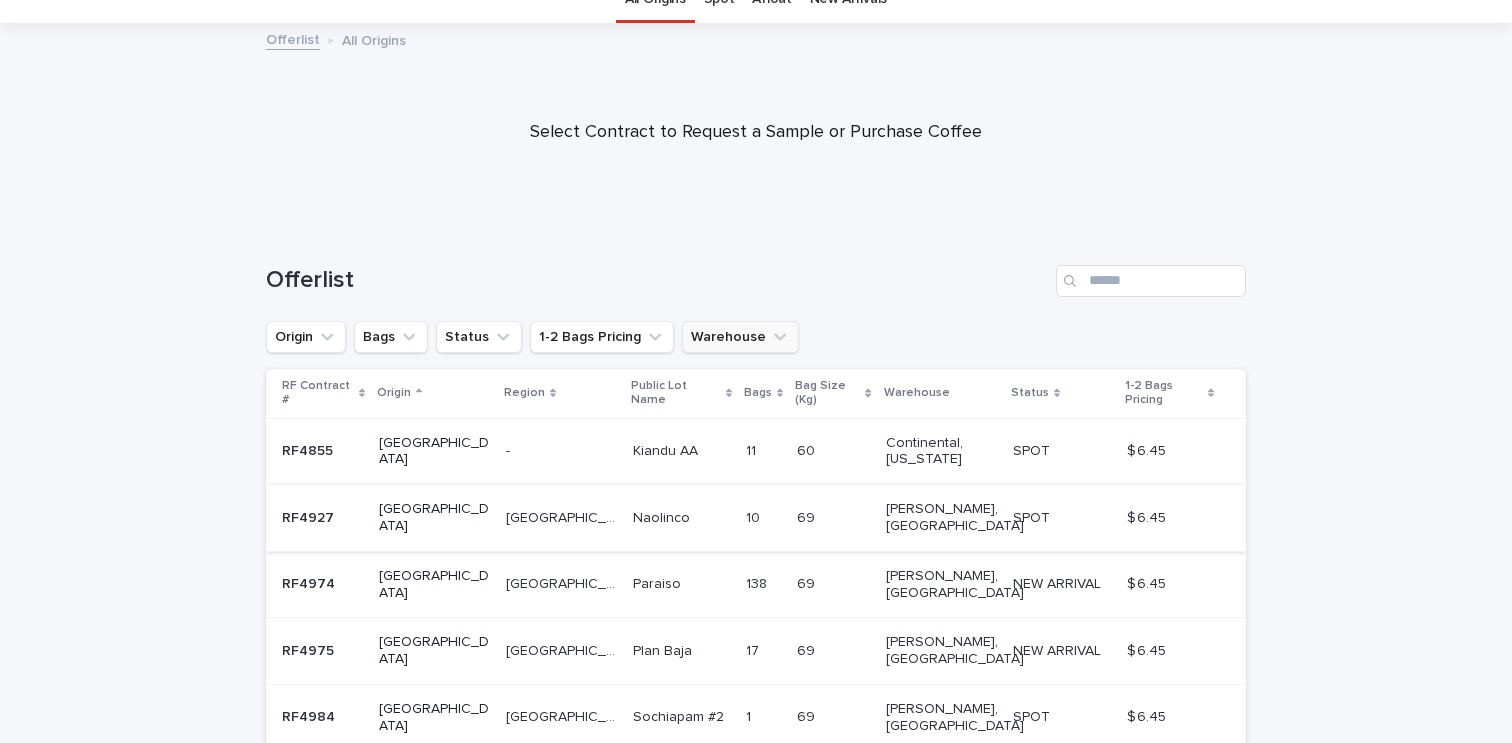 scroll, scrollTop: 0, scrollLeft: 0, axis: both 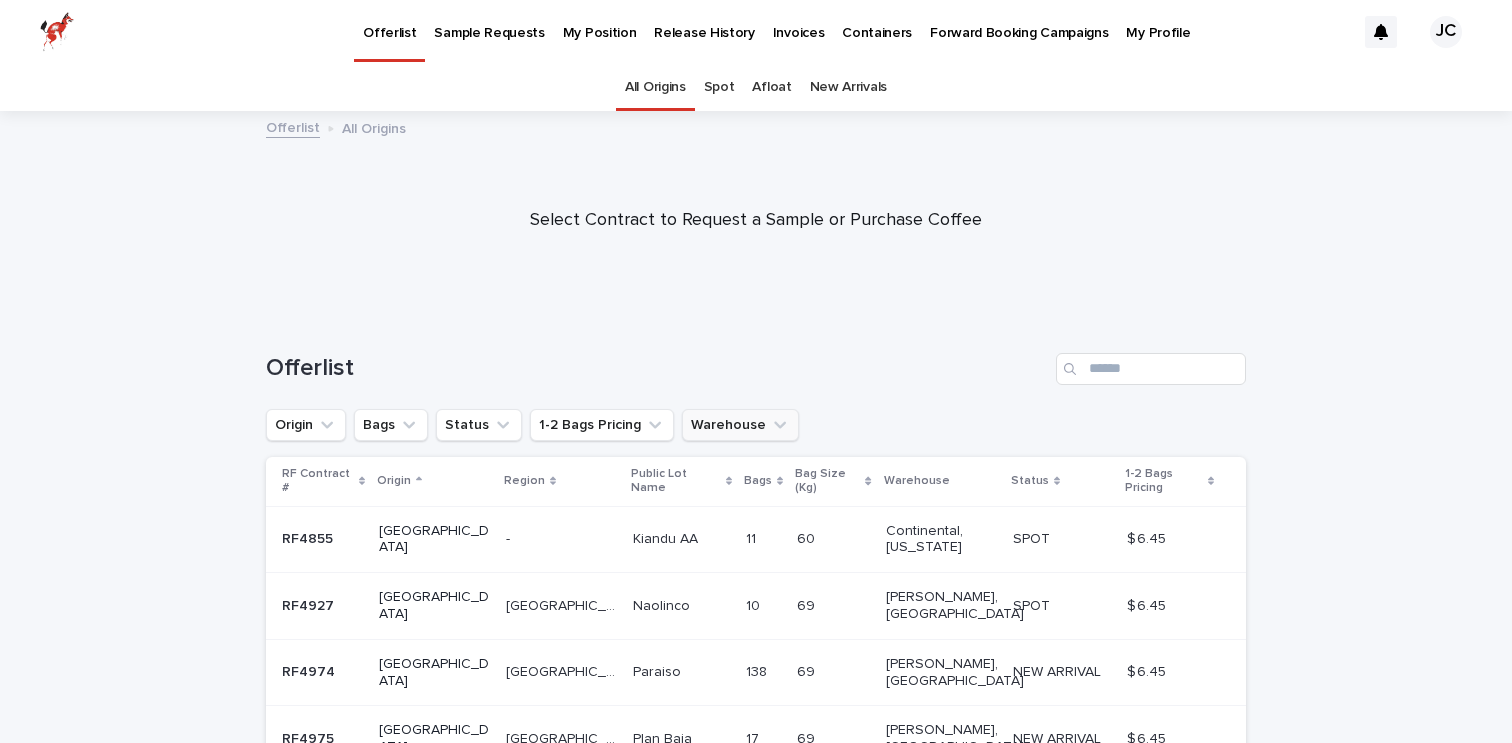 click on "Afloat" at bounding box center (771, 87) 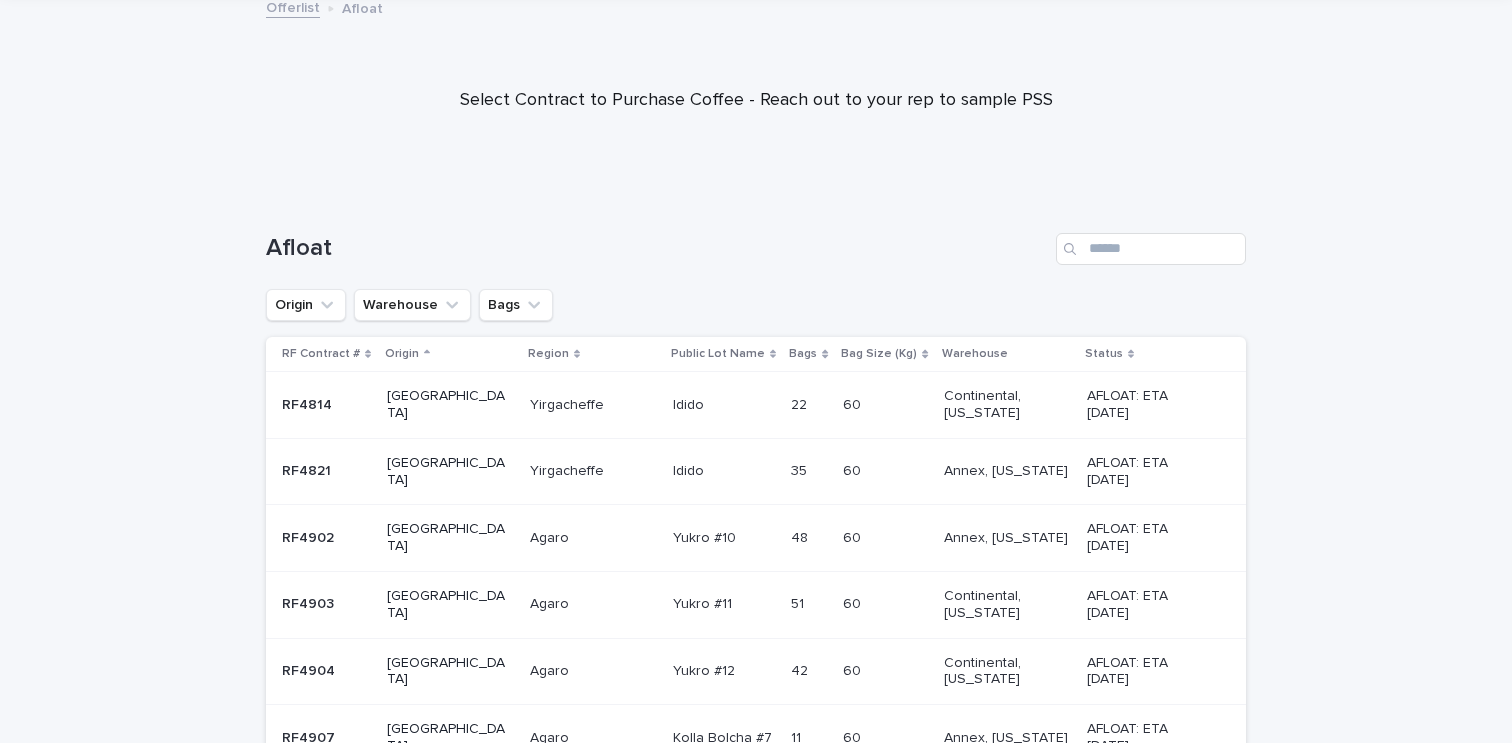 scroll, scrollTop: 114, scrollLeft: 0, axis: vertical 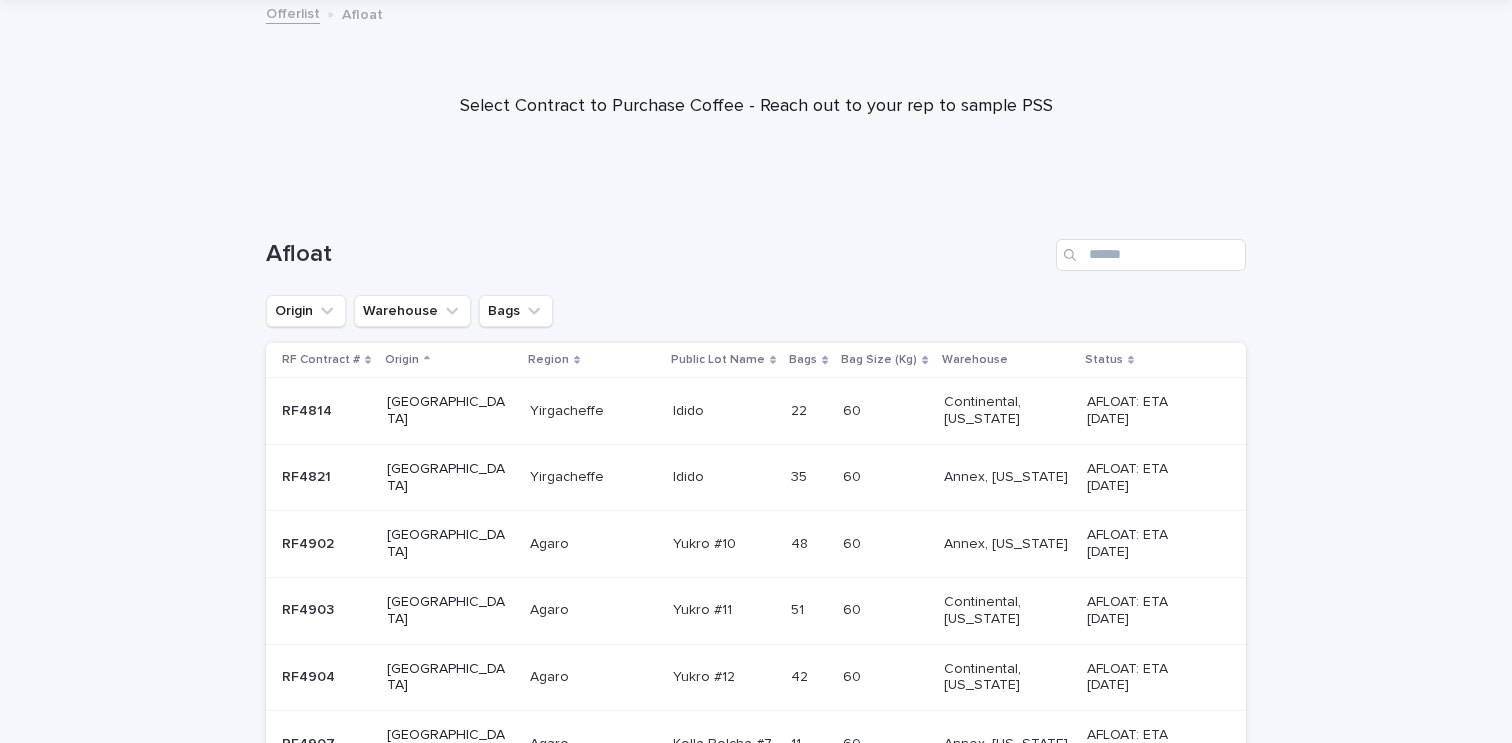 click at bounding box center [724, 411] 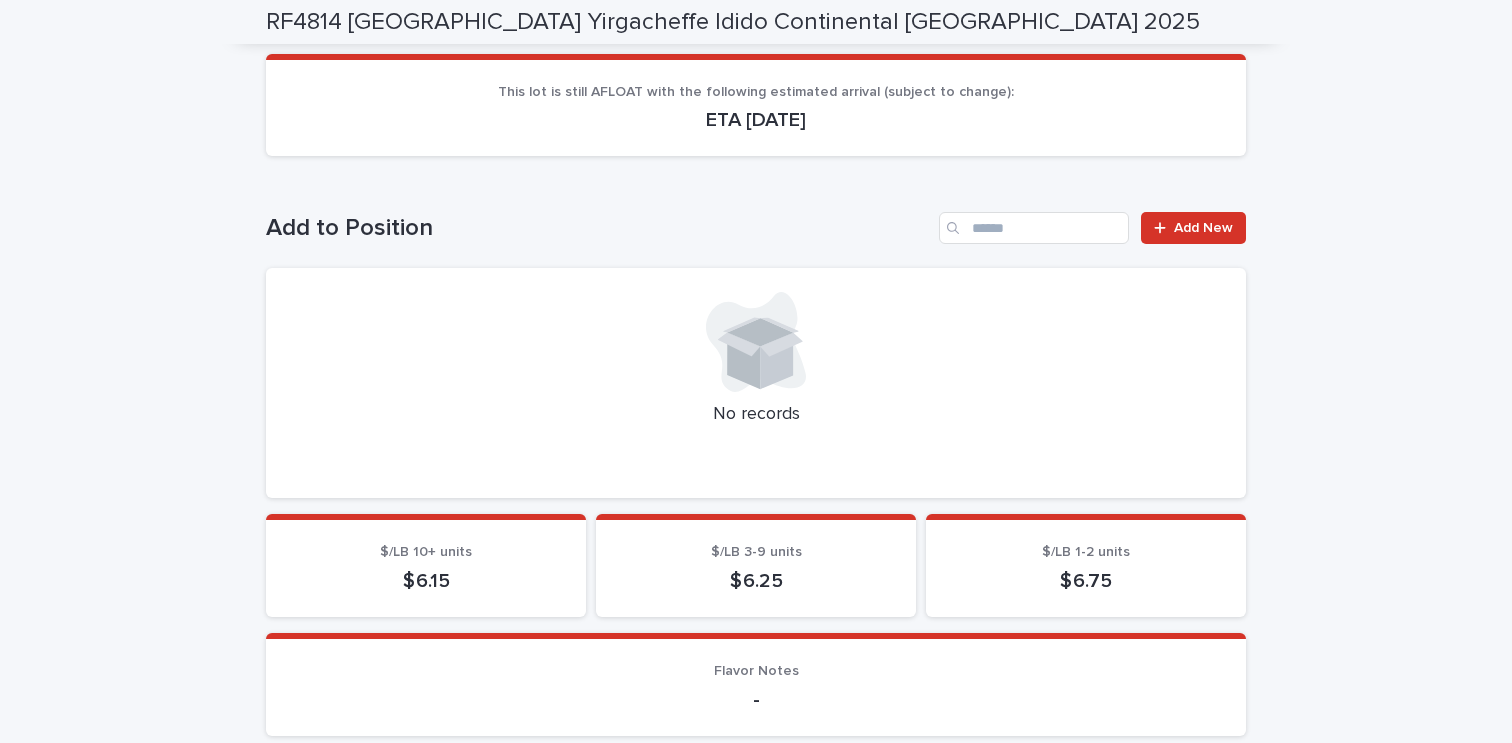 scroll, scrollTop: 0, scrollLeft: 0, axis: both 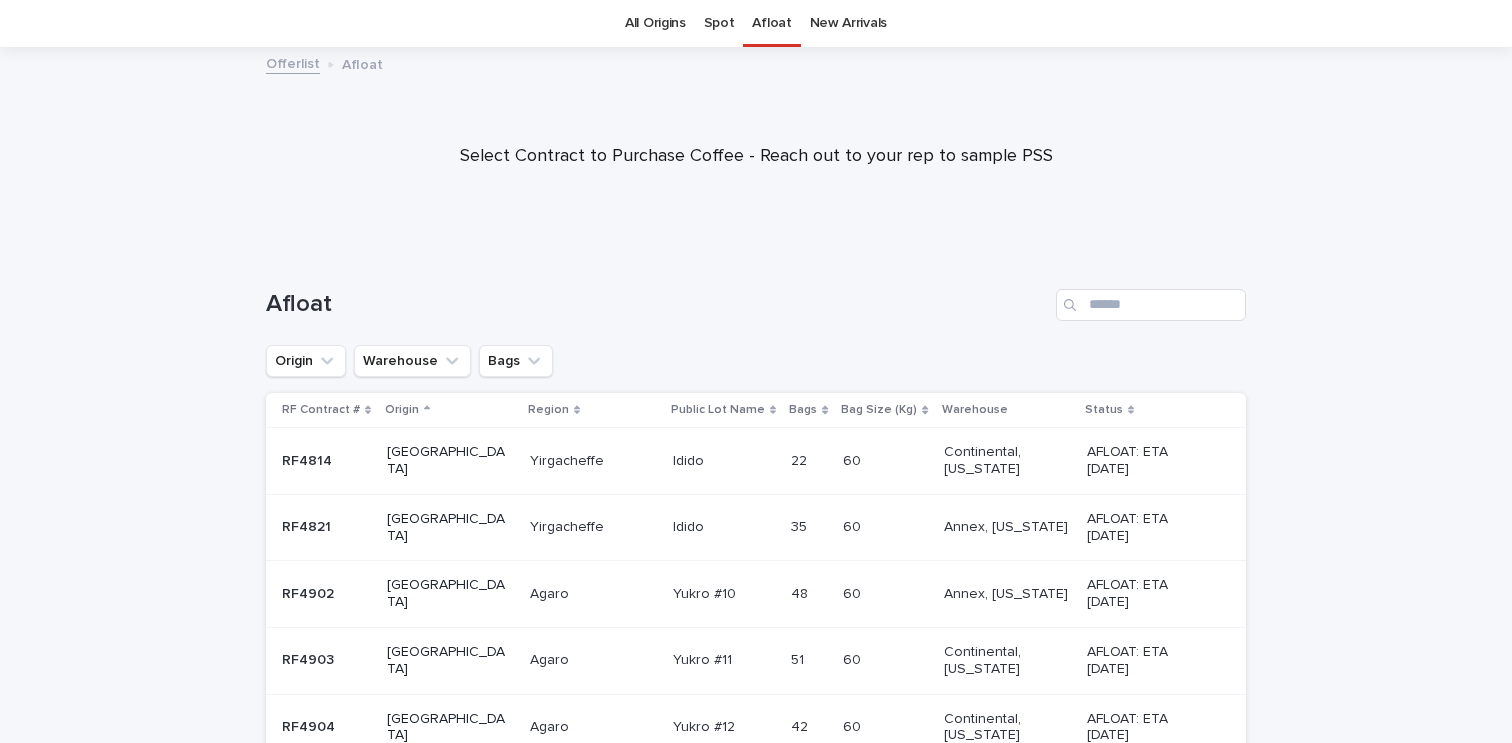 click on "New Arrivals" at bounding box center (848, 23) 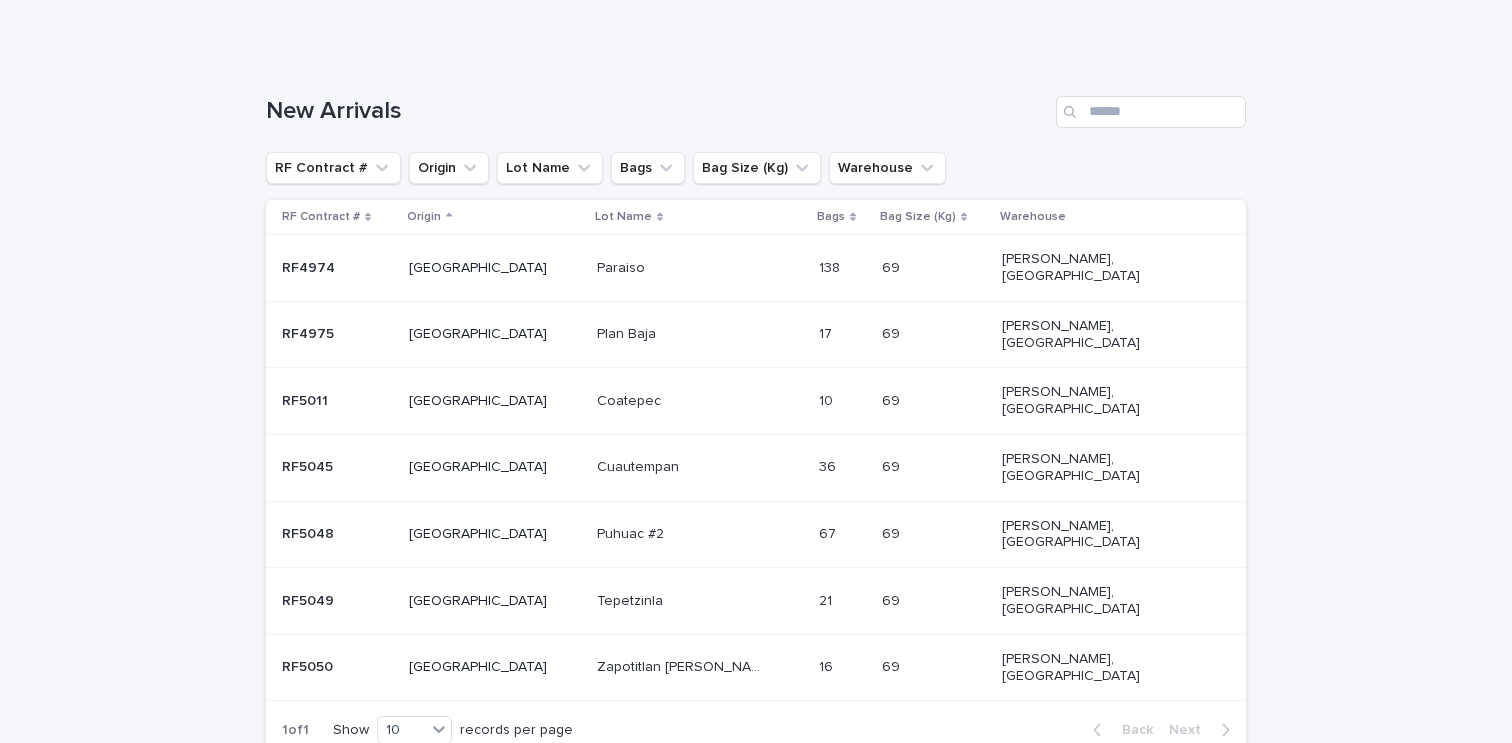 scroll, scrollTop: 258, scrollLeft: 0, axis: vertical 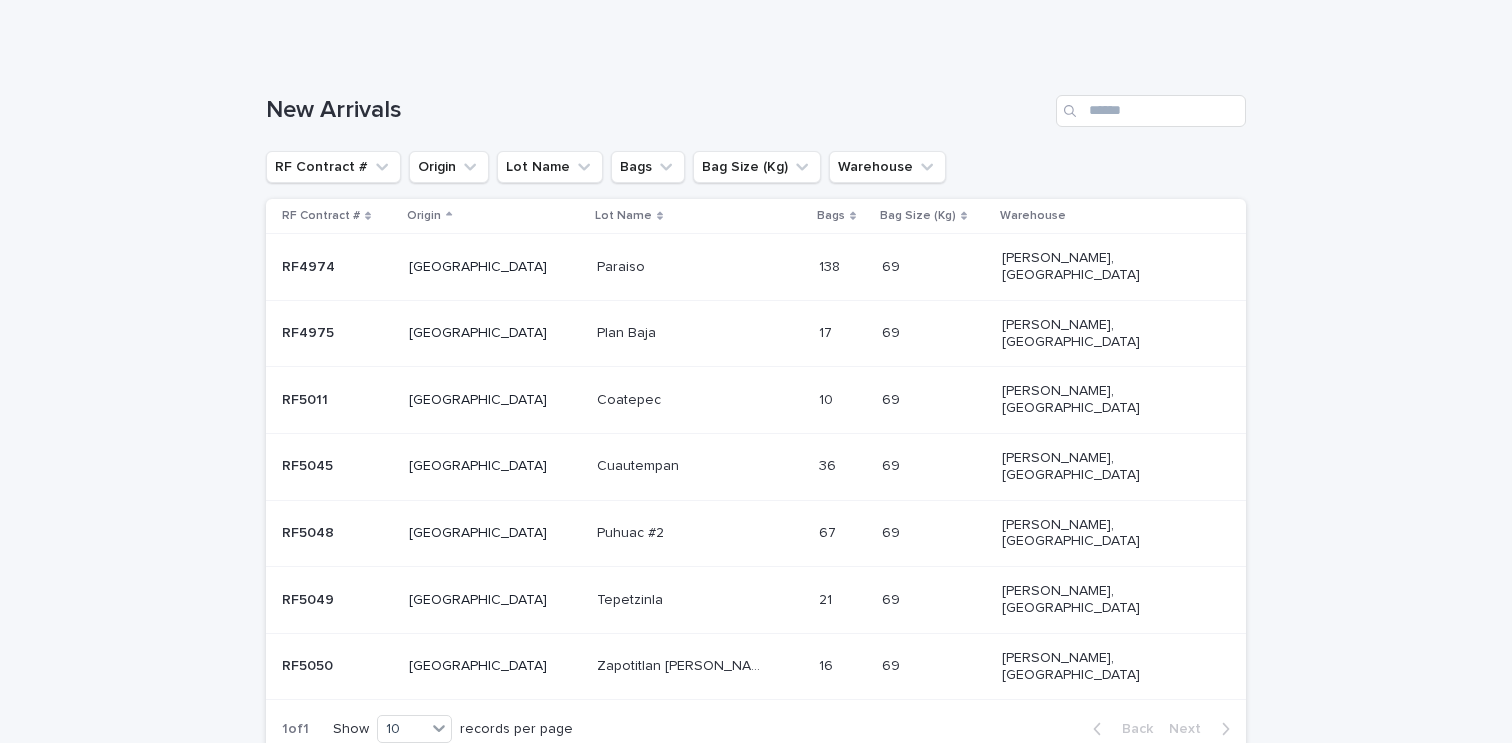 click on "RF Contract # Origin Lot Name Bags Bag Size (Kg) Warehouse RF4974 RF4974   [GEOGRAPHIC_DATA] Paraiso Paraiso   138 138   69 [GEOGRAPHIC_DATA][PERSON_NAME] RF4975   [GEOGRAPHIC_DATA] Plan Baja Plan Baja   17 17   69 69   [GEOGRAPHIC_DATA], [GEOGRAPHIC_DATA]   RF5011 RF5011   [GEOGRAPHIC_DATA] Coatepec Coatepec   10 10   69 69   [GEOGRAPHIC_DATA], [GEOGRAPHIC_DATA]   RF5045 RF5045   [GEOGRAPHIC_DATA] Cuautempan Cuautempan   36 36   69 69   [PERSON_NAME], [GEOGRAPHIC_DATA]   RF5048 RF5048   [GEOGRAPHIC_DATA] Puhuac #2 Puhuac #2   67 67   69 [GEOGRAPHIC_DATA][PERSON_NAME]   21 21   69 69   [PERSON_NAME], [GEOGRAPHIC_DATA]   RF5050 RF5050   Mexico Zapotitlan [PERSON_NAME] Zapotitlan [PERSON_NAME]   16 16   69 69   [PERSON_NAME], [GEOGRAPHIC_DATA]" at bounding box center [756, 450] 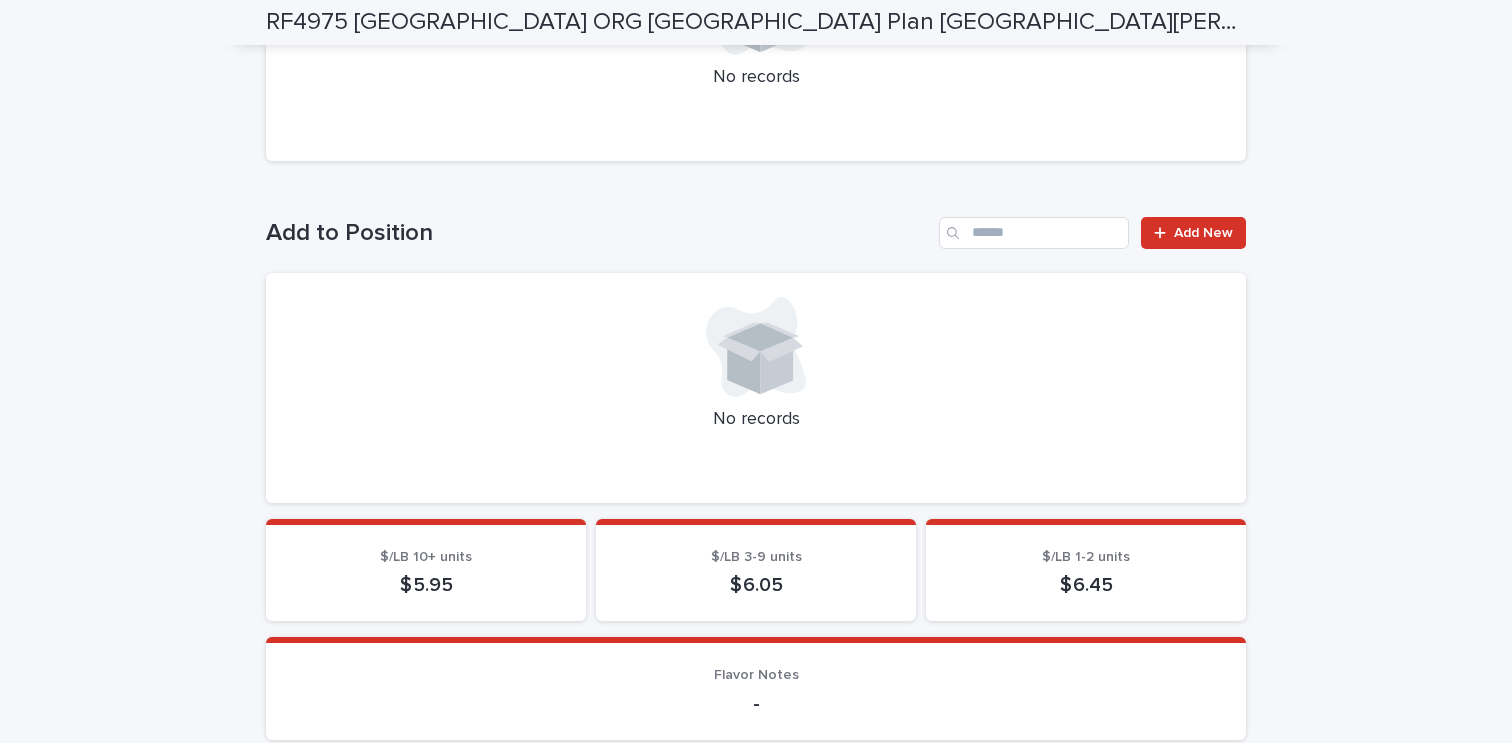 scroll, scrollTop: 608, scrollLeft: 0, axis: vertical 